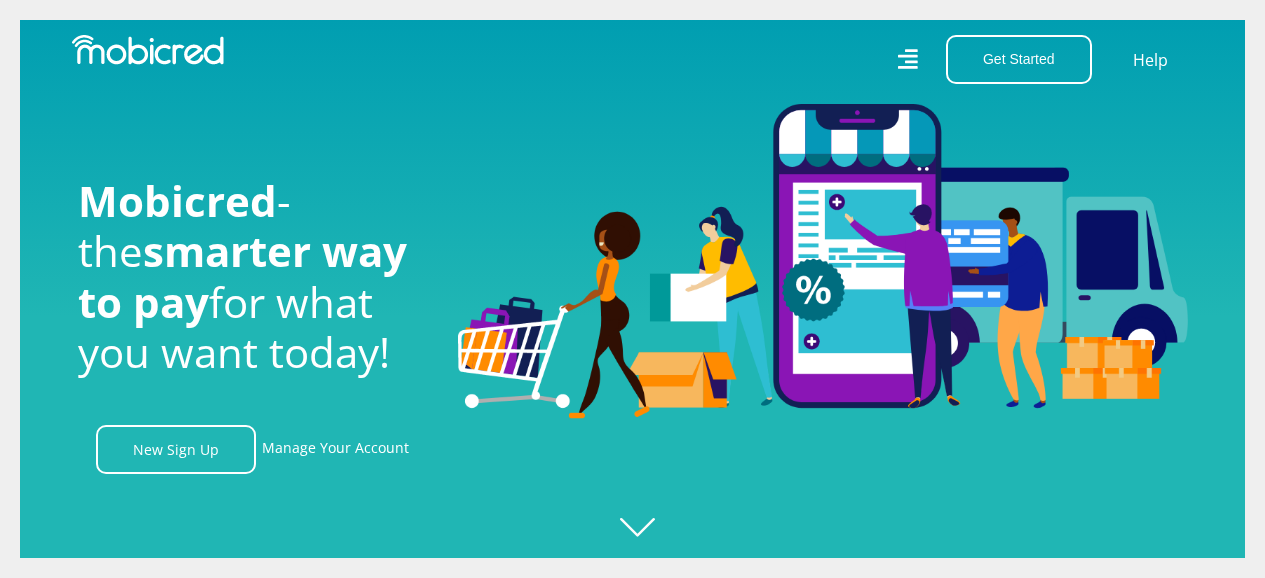 scroll, scrollTop: 0, scrollLeft: 0, axis: both 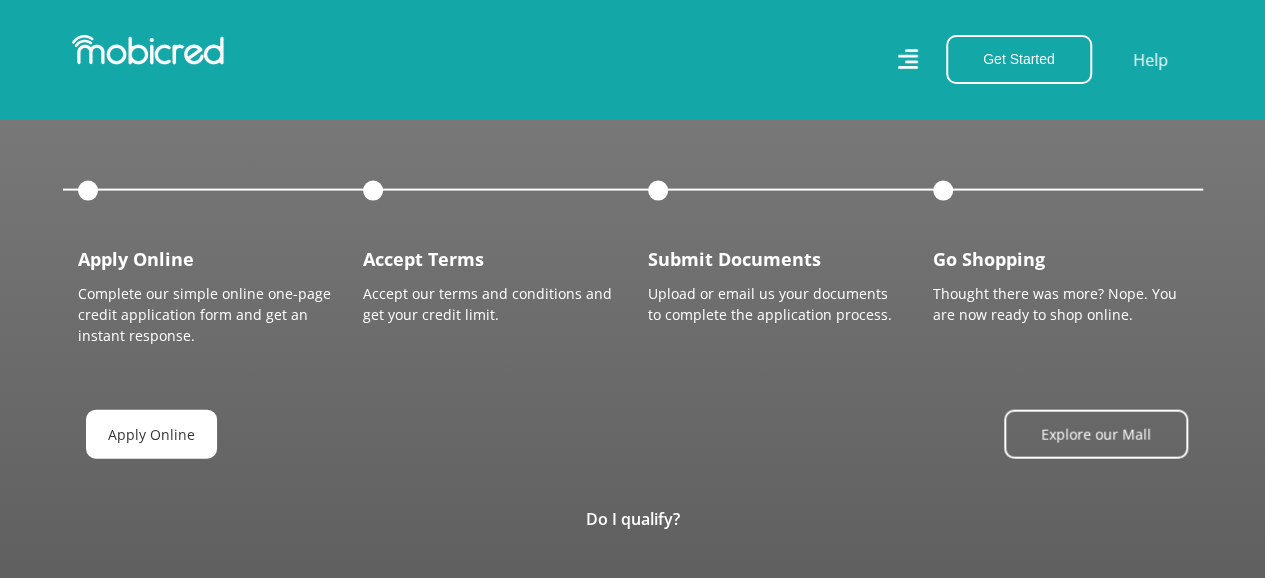 click on "Apply
Online" at bounding box center (151, 434) 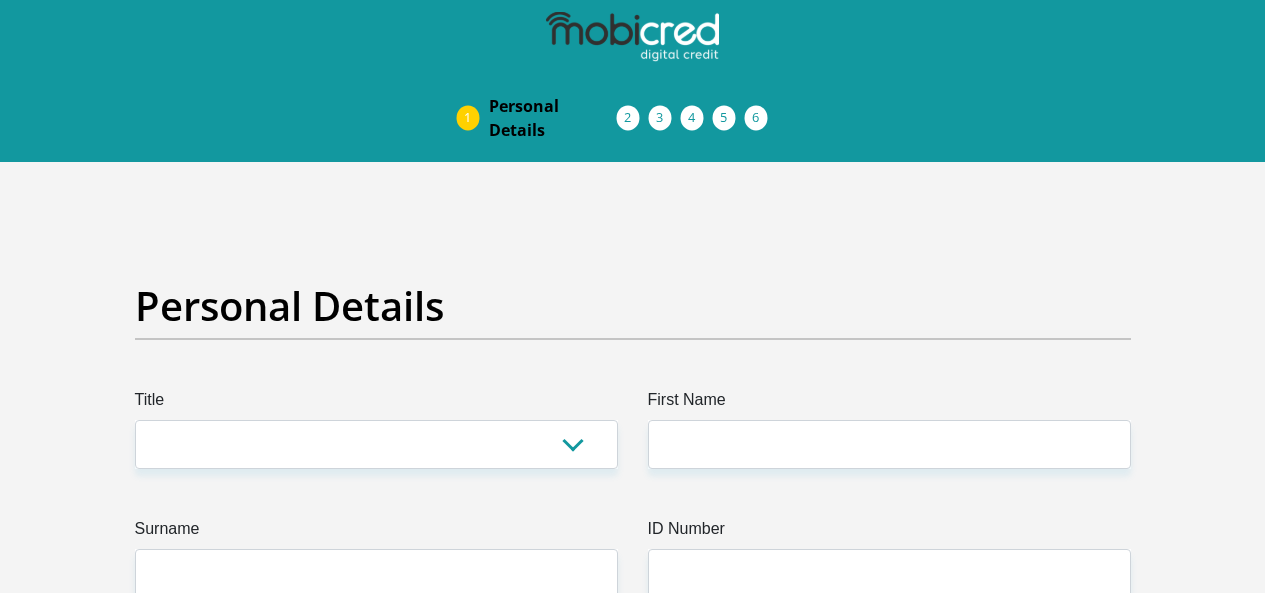 scroll, scrollTop: 0, scrollLeft: 0, axis: both 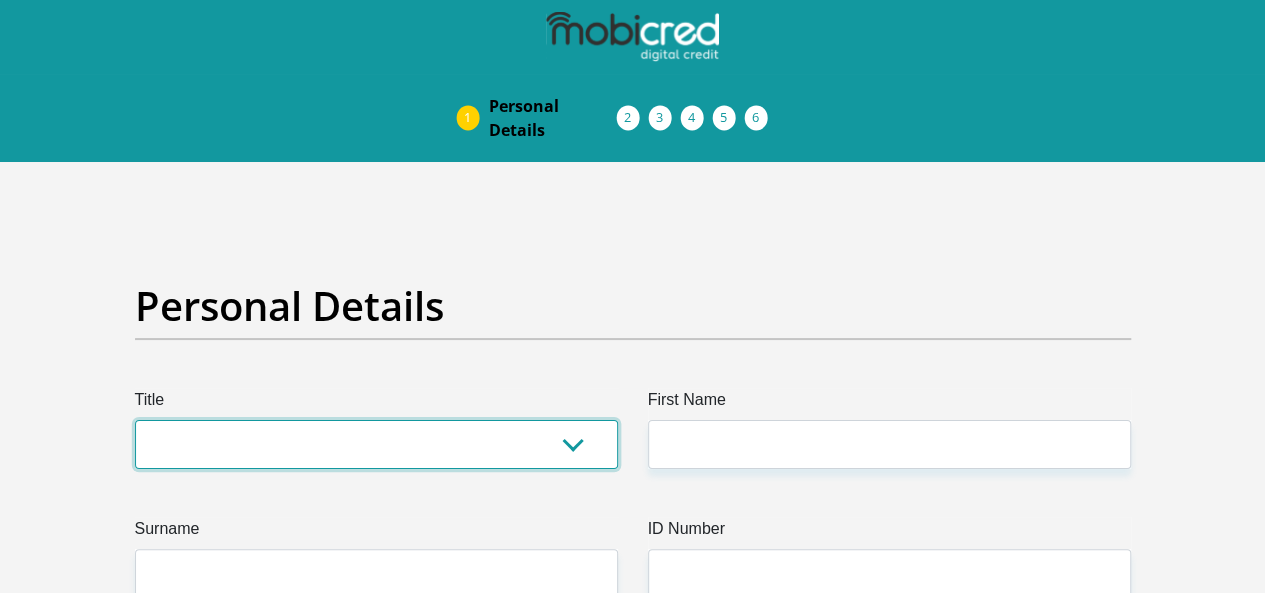 click on "Mr
Ms
Mrs
Dr
Other" at bounding box center (376, 444) 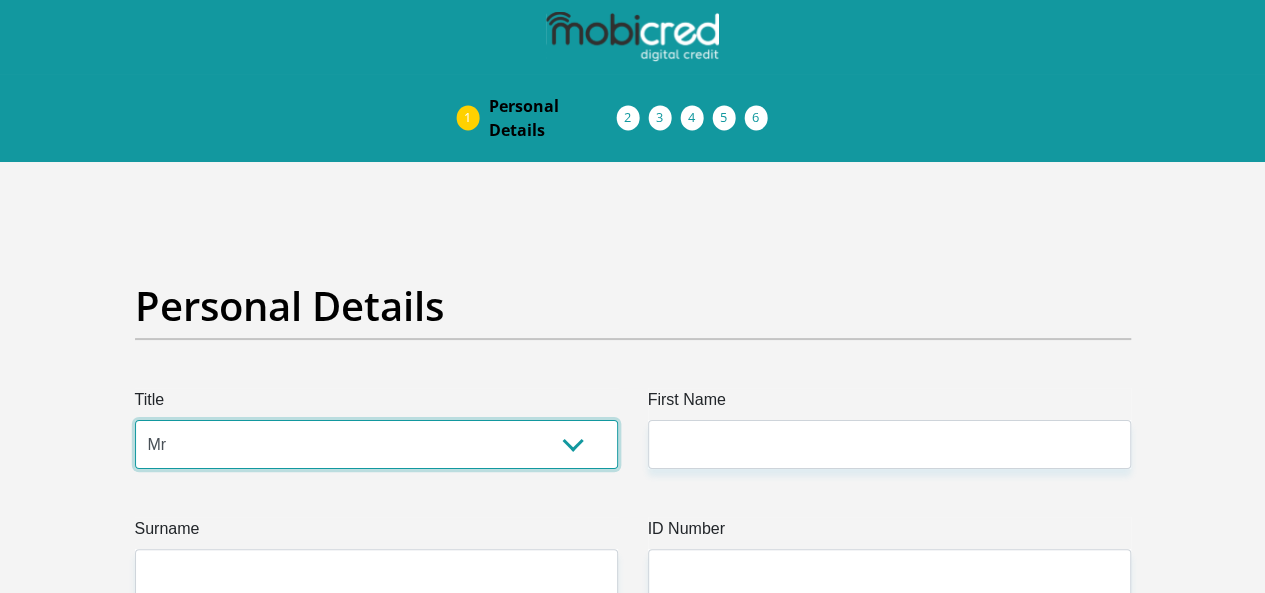 click on "Mr
Ms
Mrs
Dr
Other" at bounding box center [376, 444] 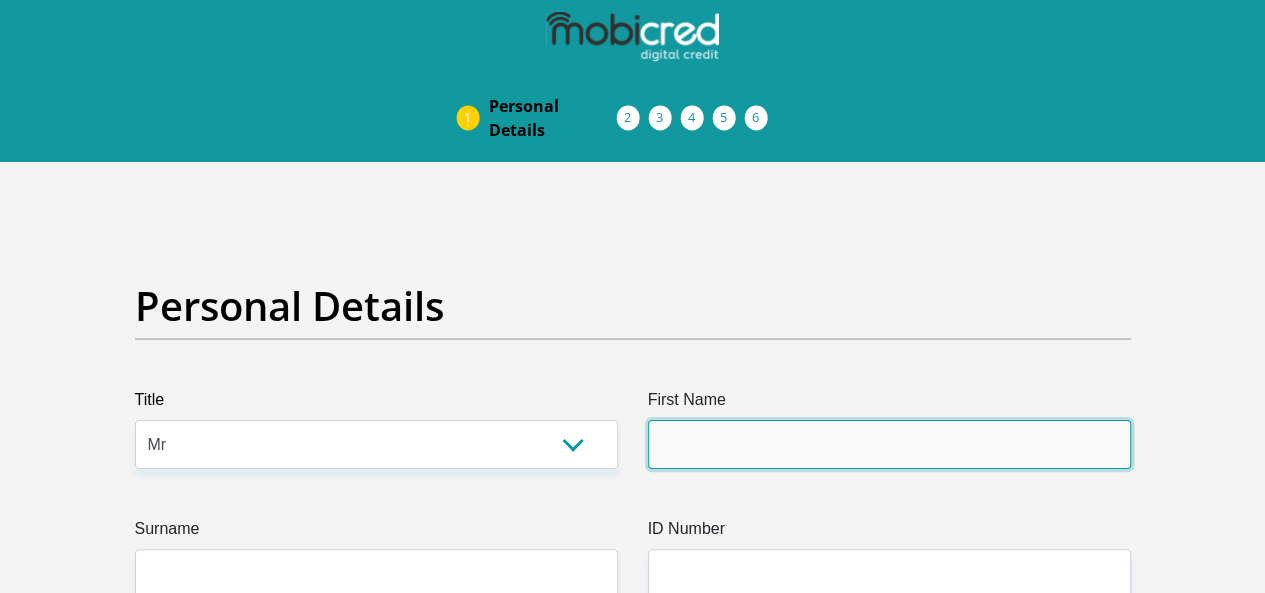 click on "First Name" at bounding box center (889, 444) 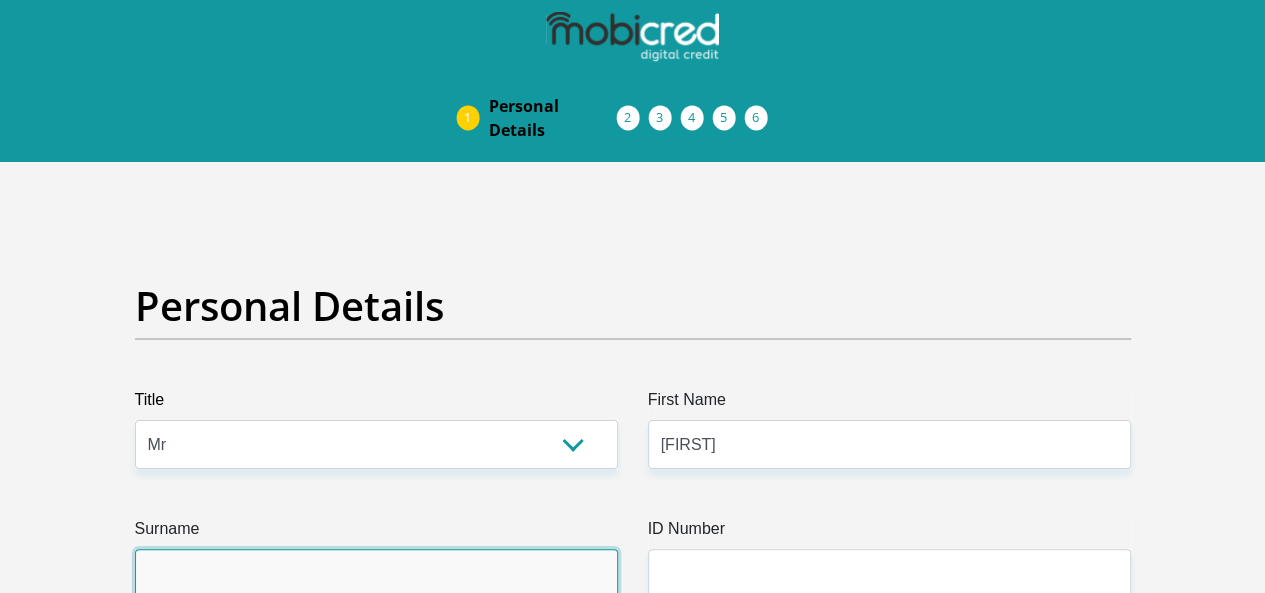 type on "[LAST]" 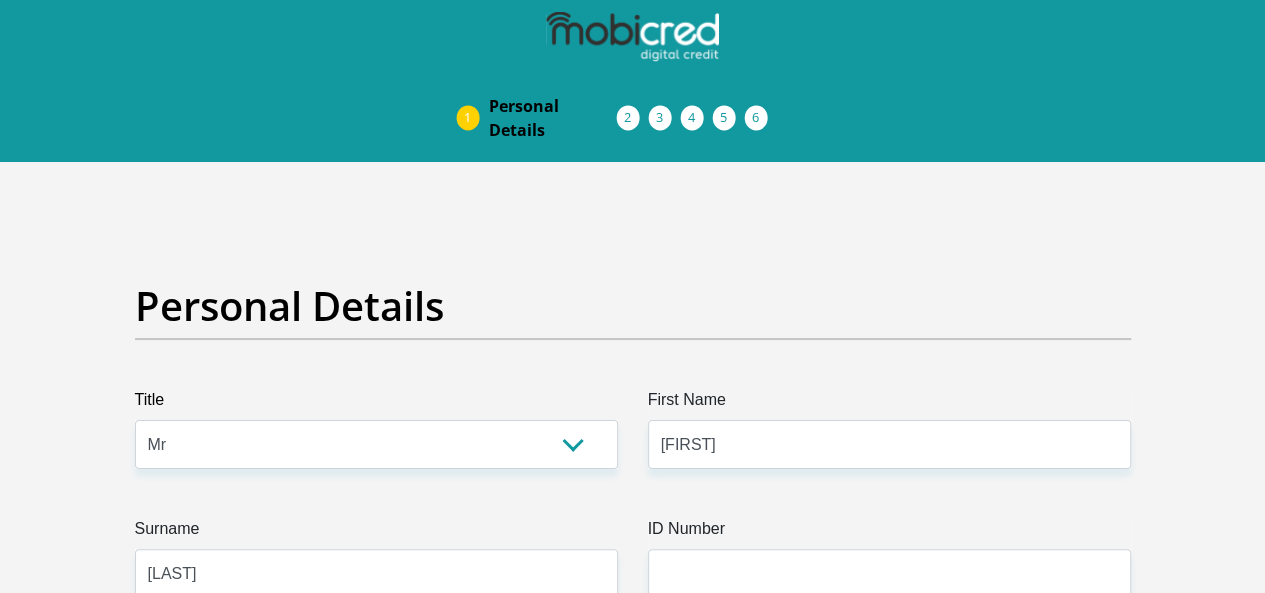 type on "[PHONE]" 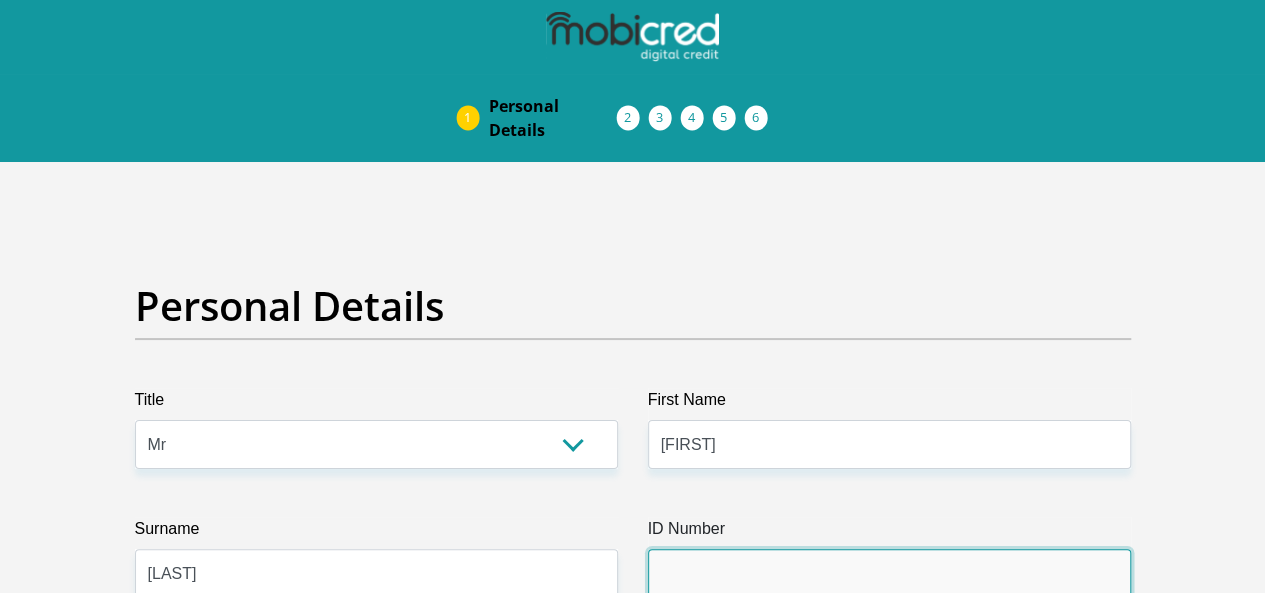 click on "ID Number" at bounding box center (889, 573) 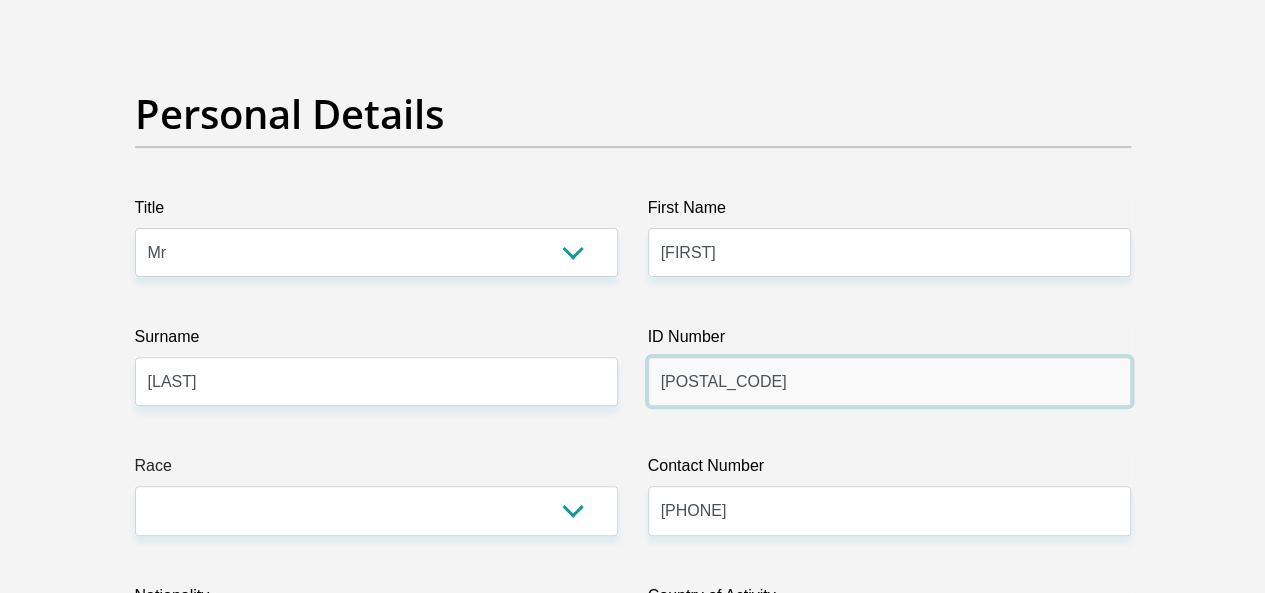 scroll, scrollTop: 200, scrollLeft: 0, axis: vertical 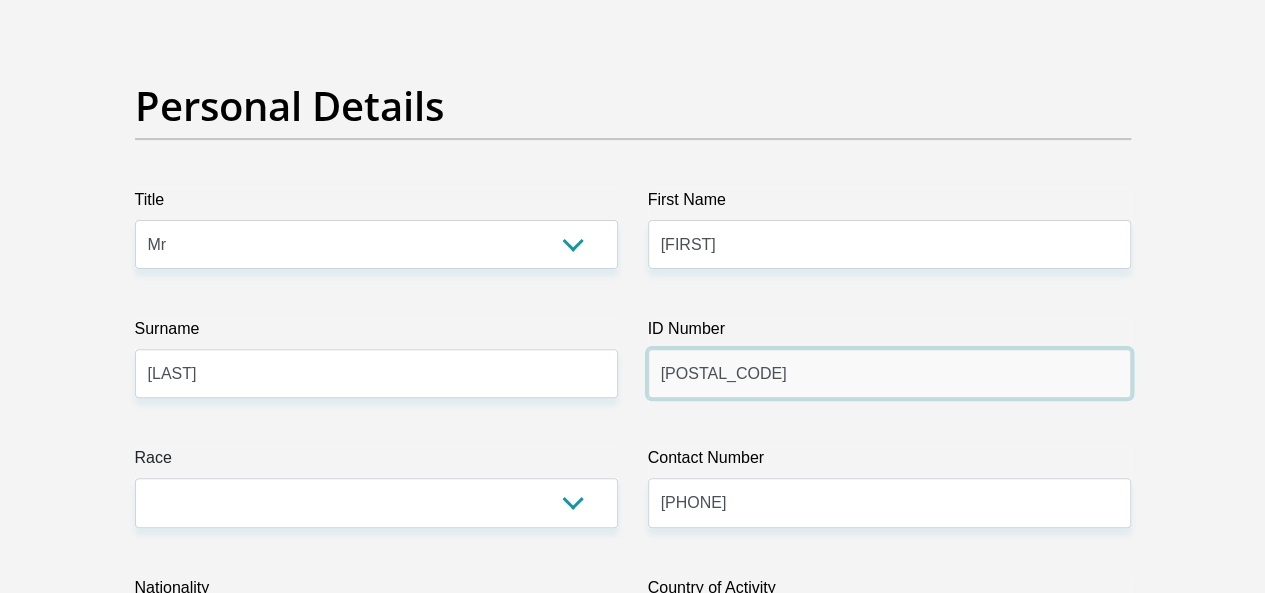 type on "[POSTAL_CODE]" 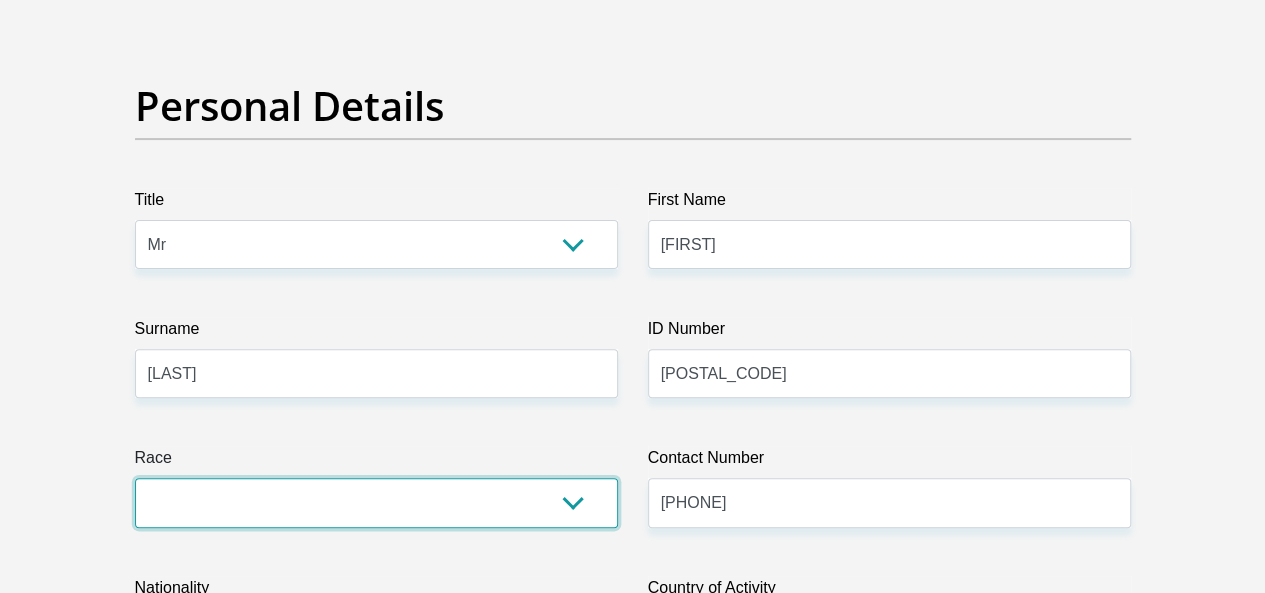 click on "Black
Coloured
Indian
White
Other" at bounding box center (376, 502) 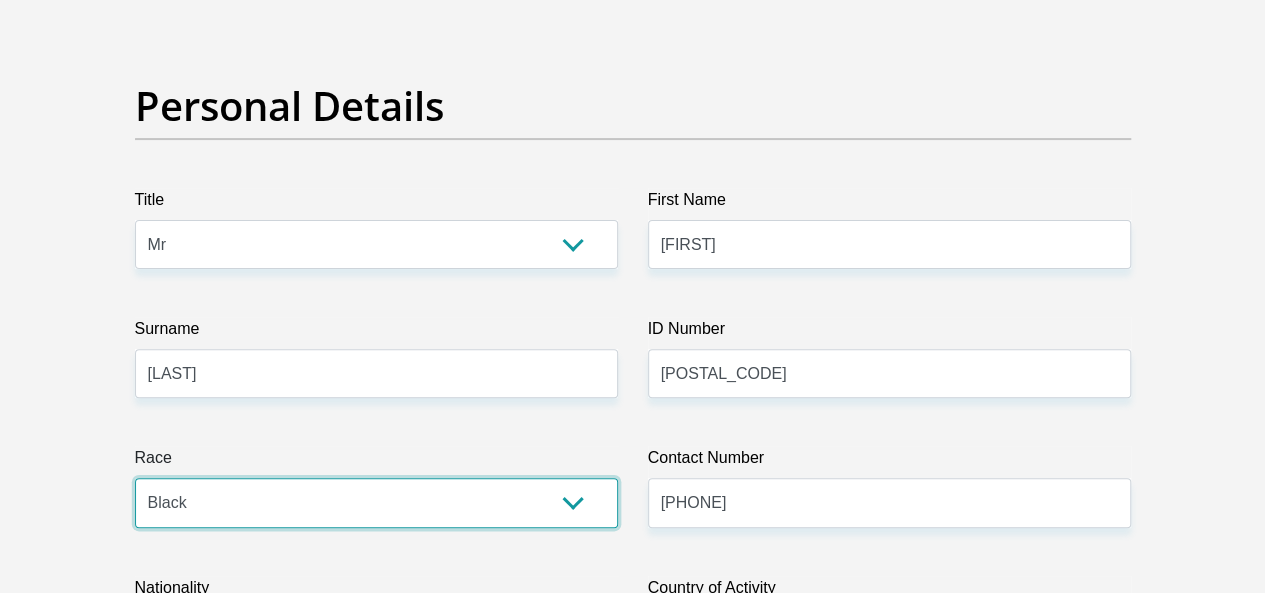 click on "Black
Coloured
Indian
White
Other" at bounding box center (376, 502) 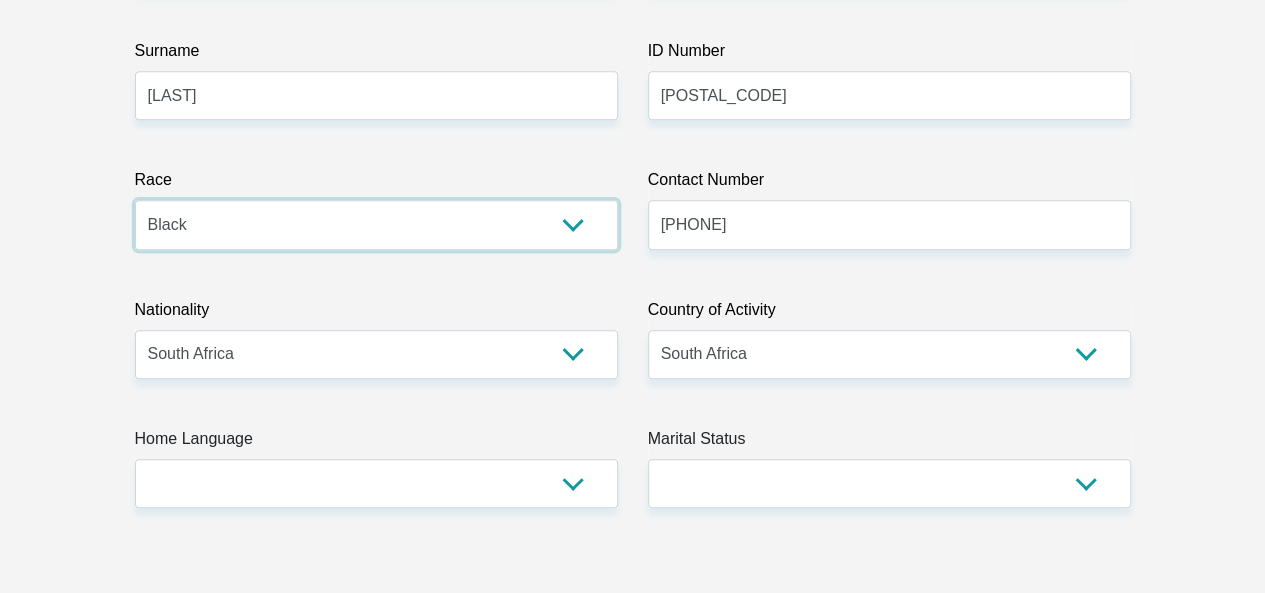 scroll, scrollTop: 480, scrollLeft: 0, axis: vertical 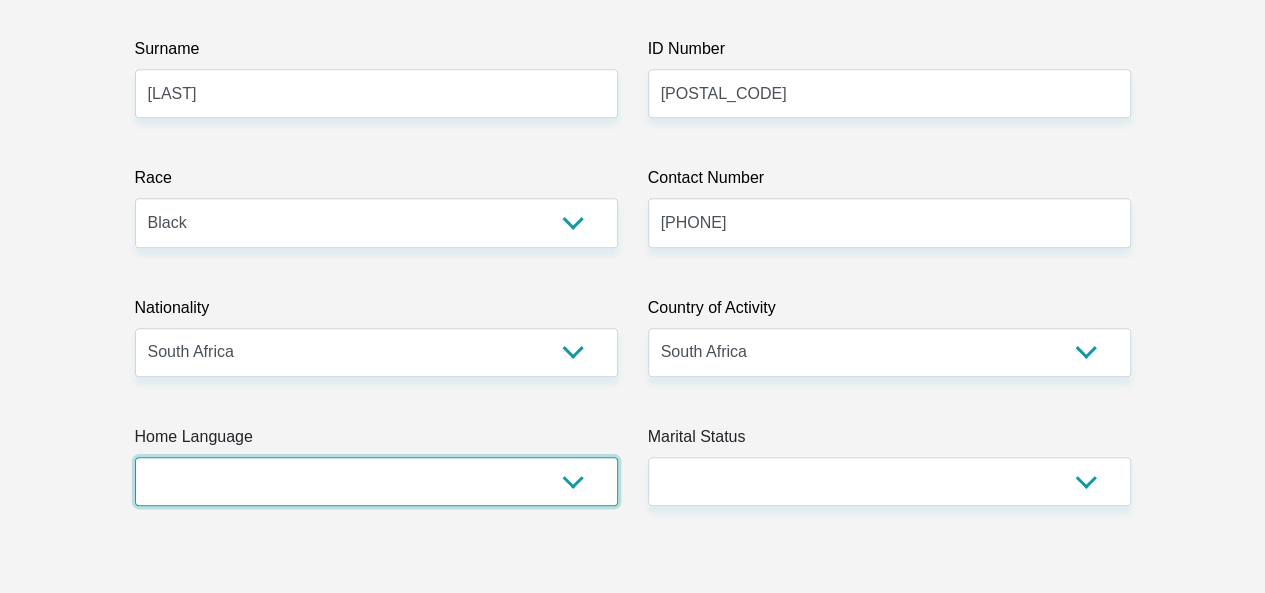 click on "Afrikaans
English
Sepedi
South Ndebele
Southern Sotho
Swati
Tsonga
Tswana
Venda
Xhosa
Zulu
Other" at bounding box center [376, 481] 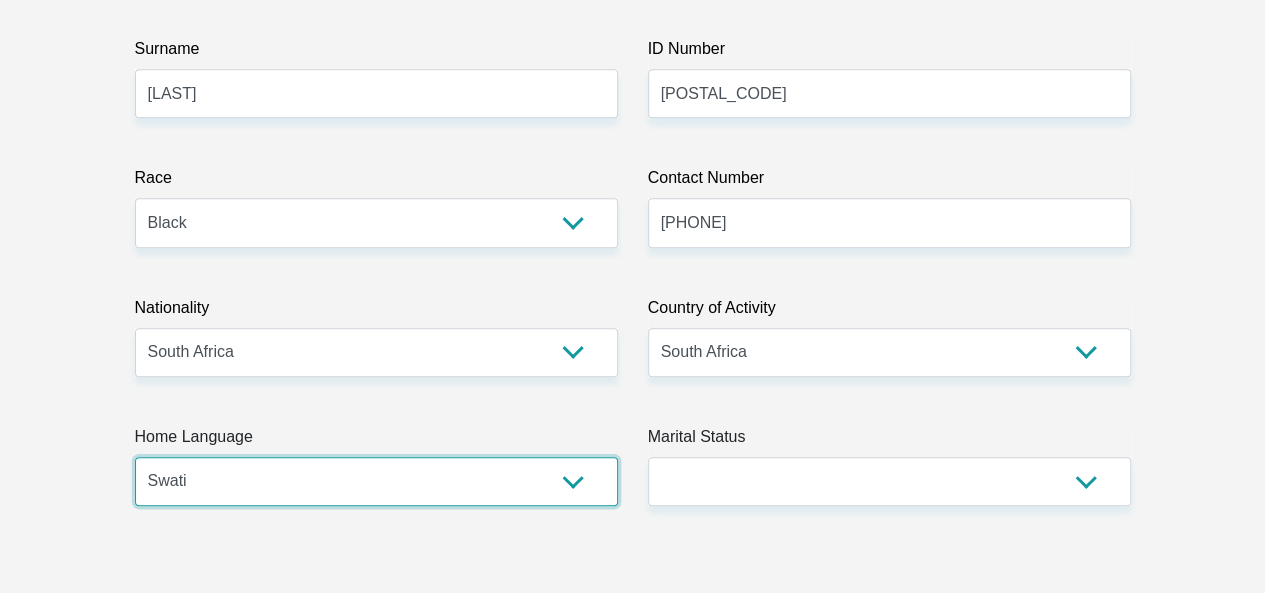 click on "Afrikaans
English
Sepedi
South Ndebele
Southern Sotho
Swati
Tsonga
Tswana
Venda
Xhosa
Zulu
Other" at bounding box center (376, 481) 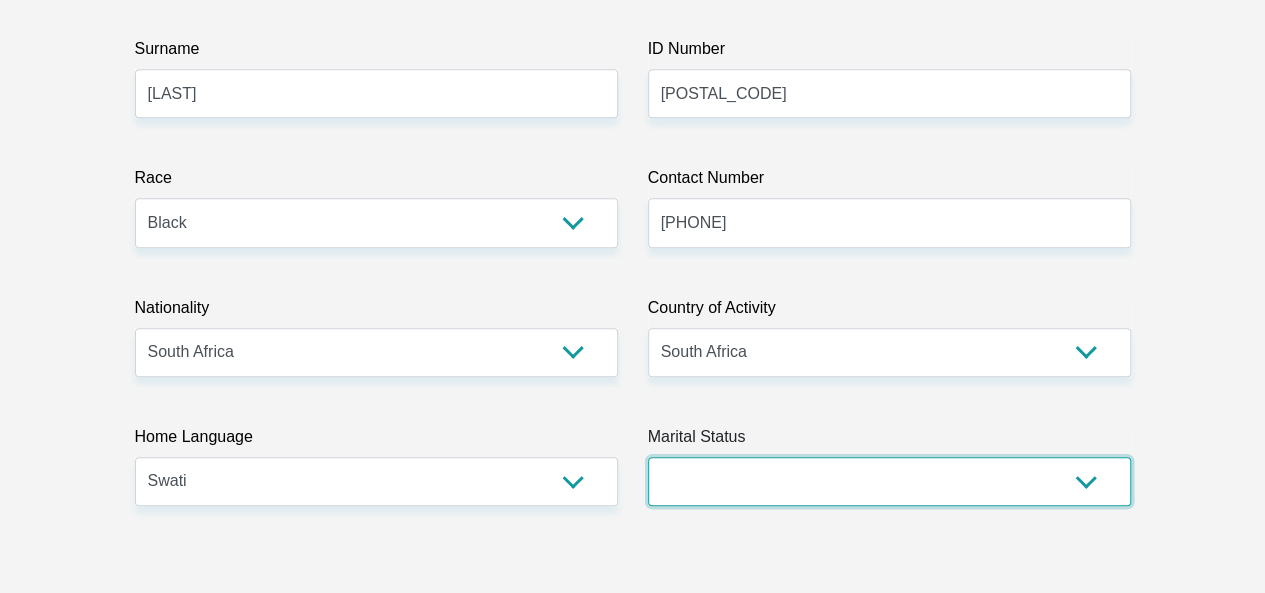 click on "Married ANC
Single
Divorced
Widowed
Married COP or Customary Law" at bounding box center (889, 481) 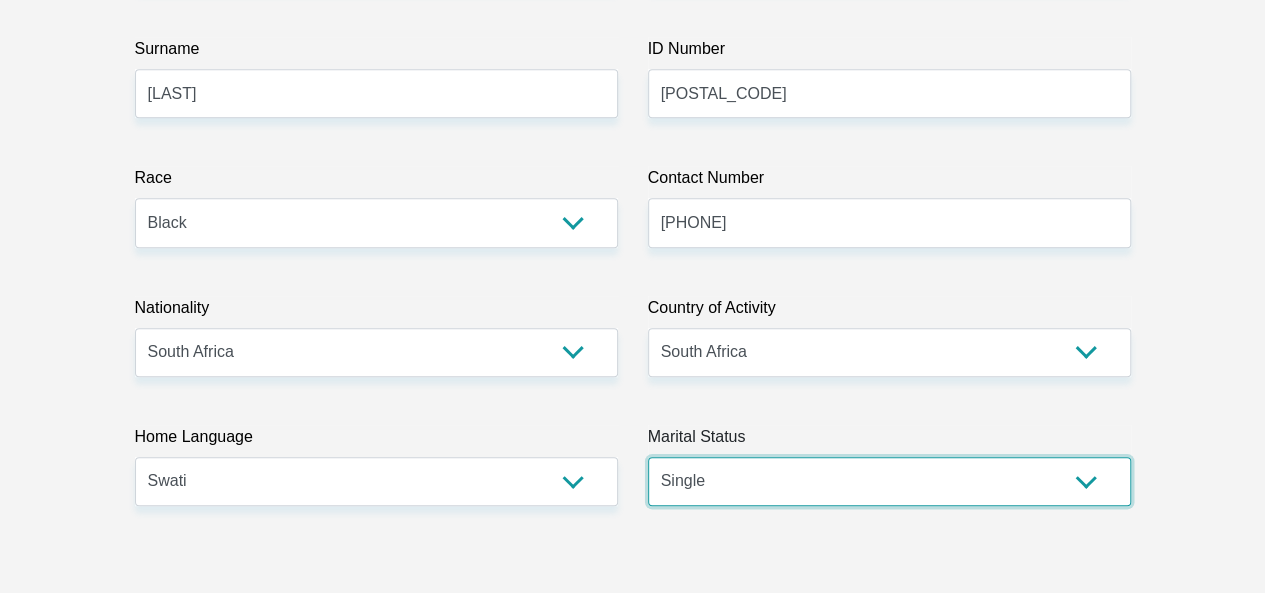 click on "Married ANC
Single
Divorced
Widowed
Married COP or Customary Law" at bounding box center [889, 481] 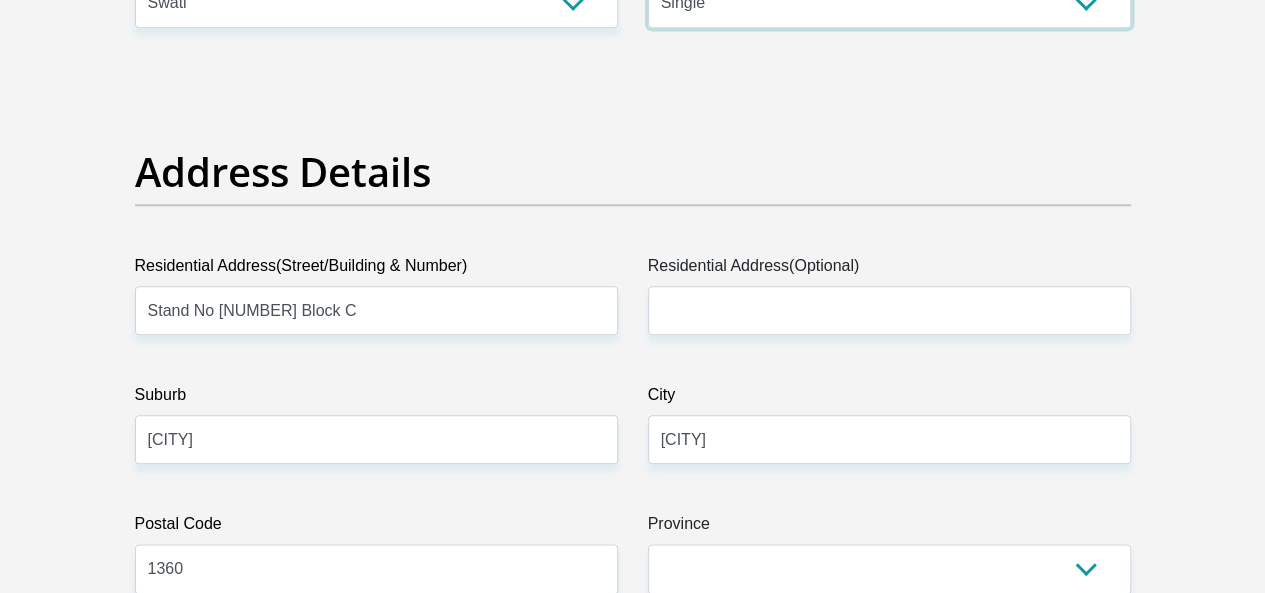 scroll, scrollTop: 972, scrollLeft: 0, axis: vertical 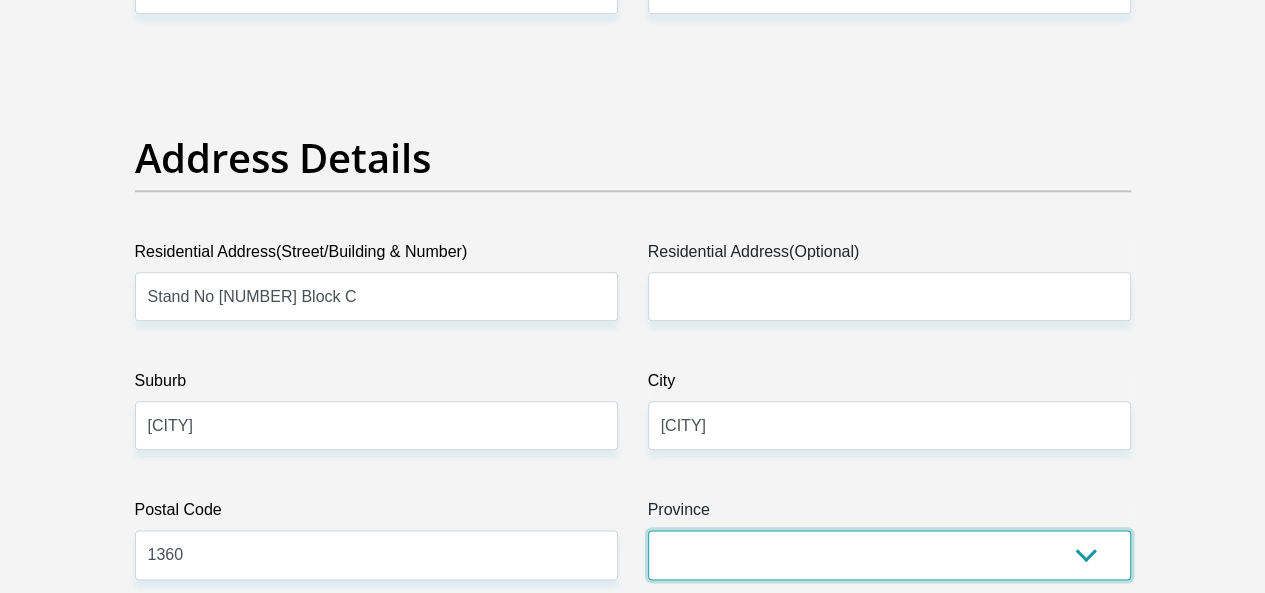click on "Eastern Cape
Free State
Gauteng
KwaZulu-Natal
Limpopo
Mpumalanga
Northern Cape
North West
Western Cape" at bounding box center [889, 554] 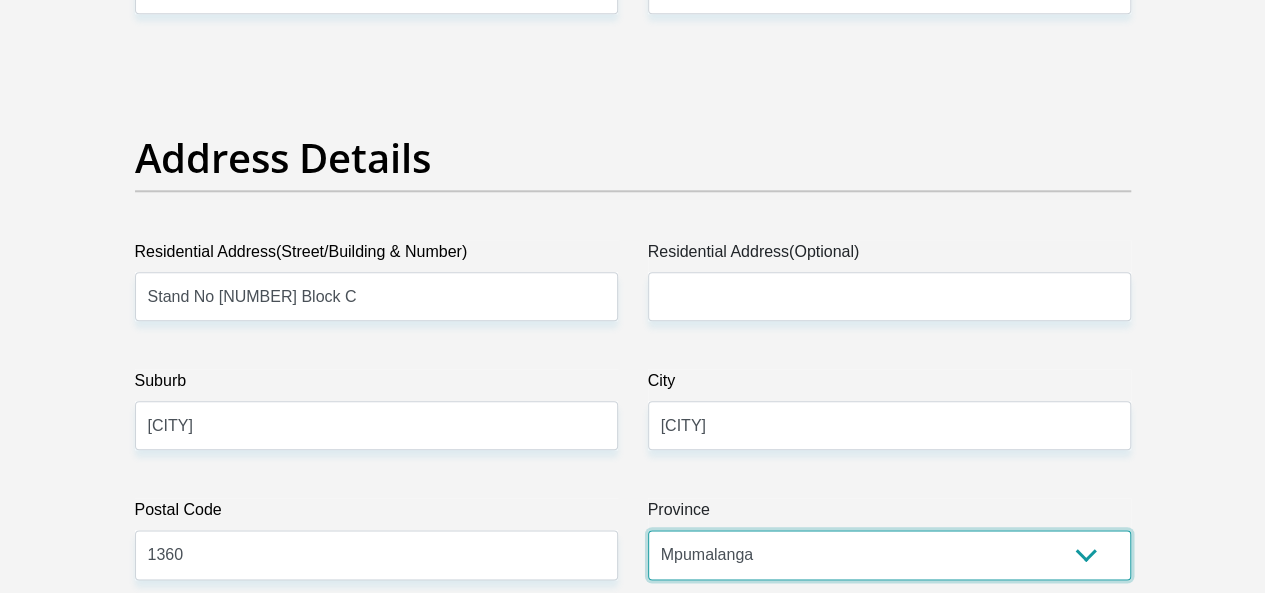 click on "Eastern Cape
Free State
Gauteng
KwaZulu-Natal
Limpopo
Mpumalanga
Northern Cape
North West
Western Cape" at bounding box center (889, 554) 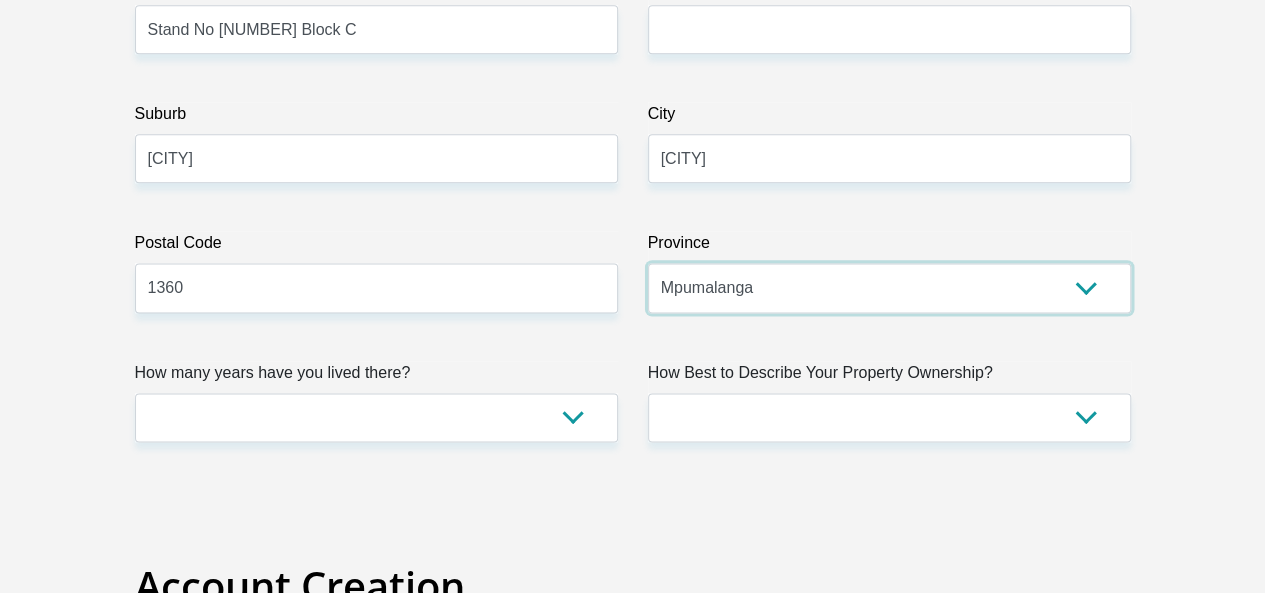 scroll, scrollTop: 1292, scrollLeft: 0, axis: vertical 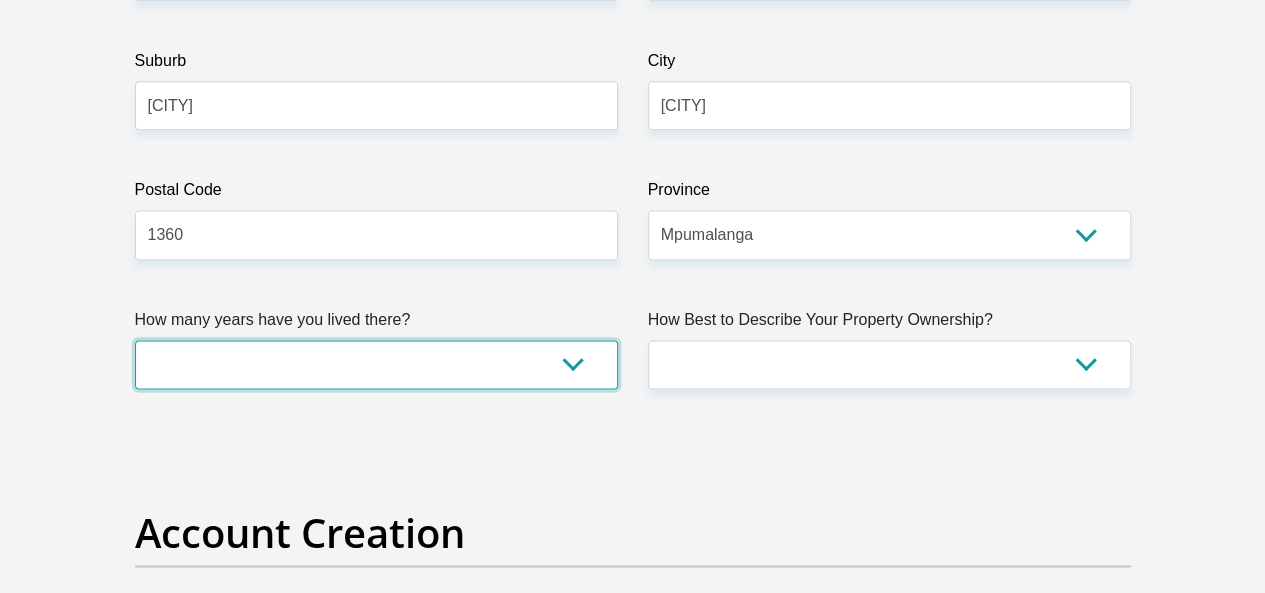 click on "less than 1 year
1-3 years
3-5 years
5+ years" at bounding box center [376, 364] 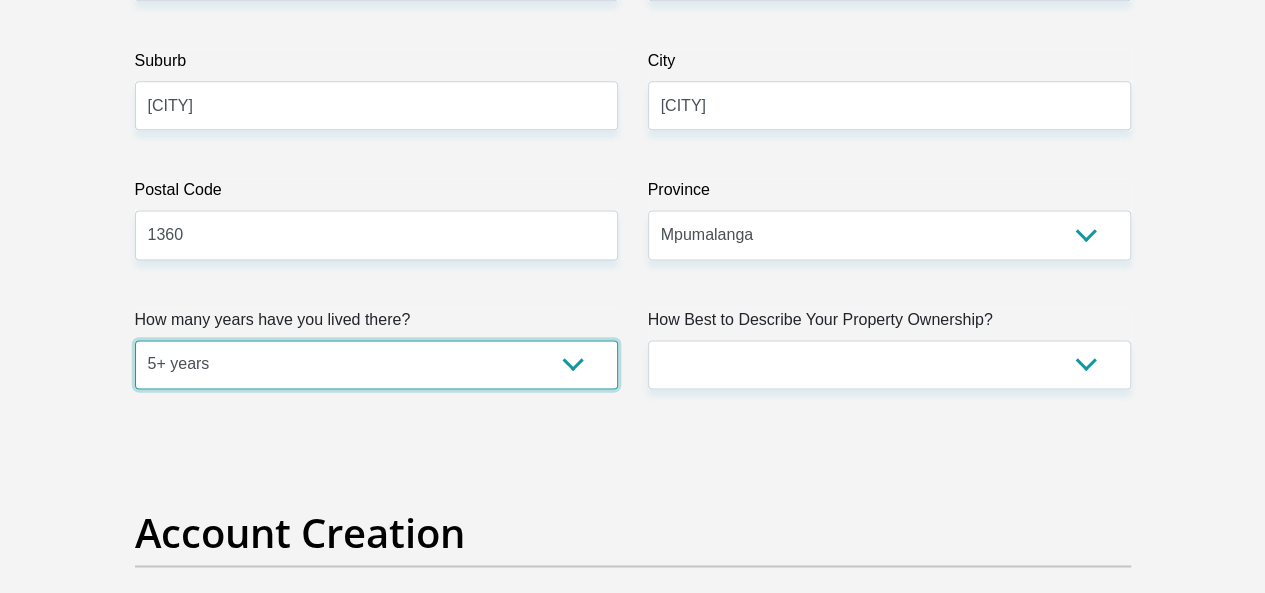 click on "less than 1 year
1-3 years
3-5 years
5+ years" at bounding box center (376, 364) 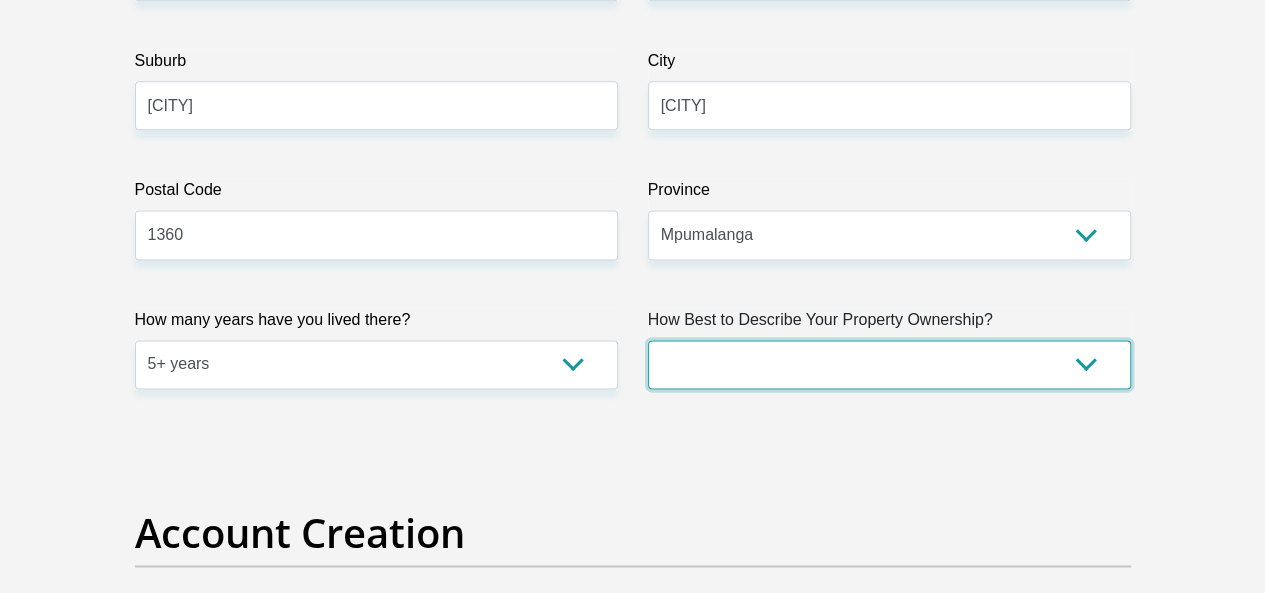 click on "Owned
Rented
Family Owned
Company Dwelling" at bounding box center (889, 364) 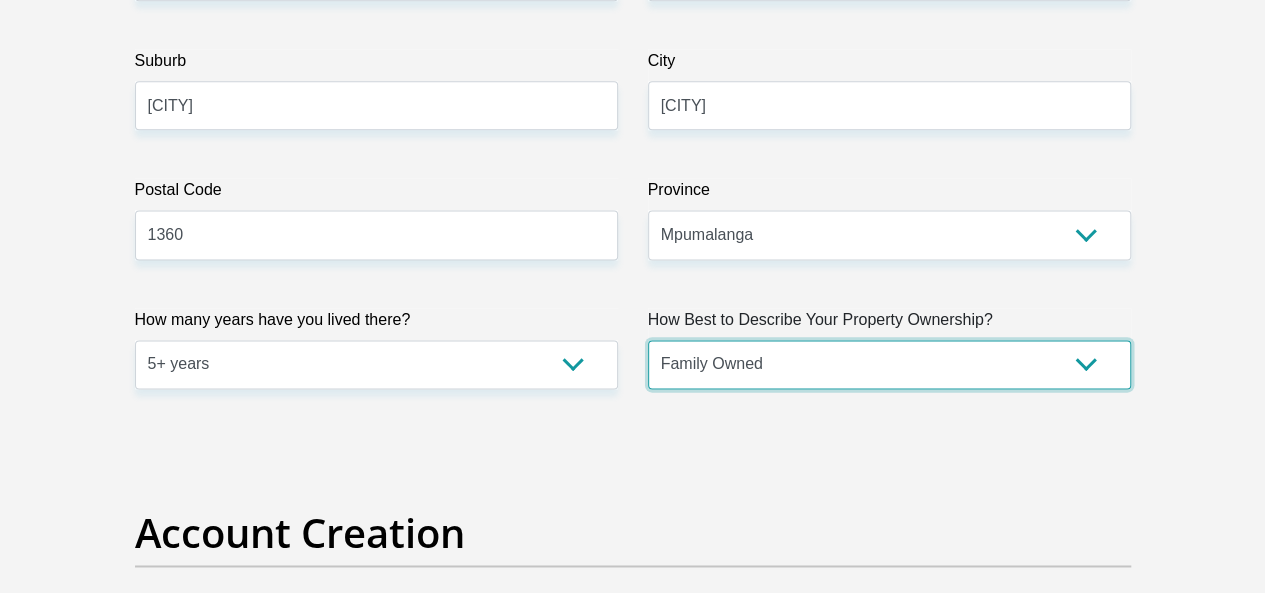 click on "Owned
Rented
Family Owned
Company Dwelling" at bounding box center (889, 364) 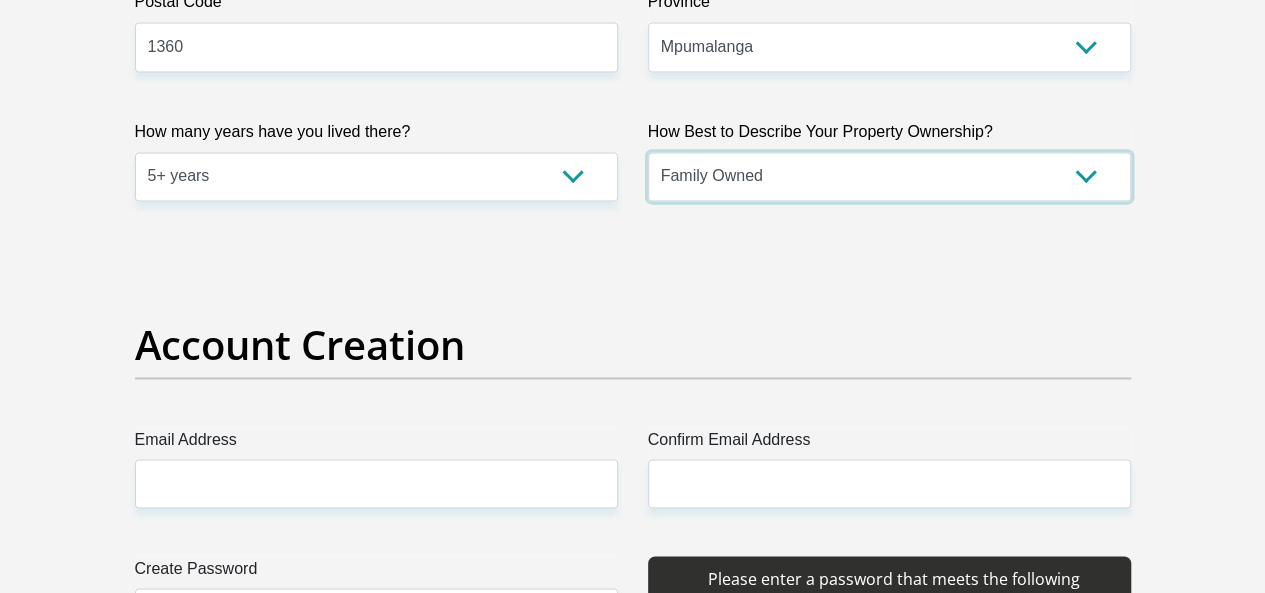 scroll, scrollTop: 1506, scrollLeft: 0, axis: vertical 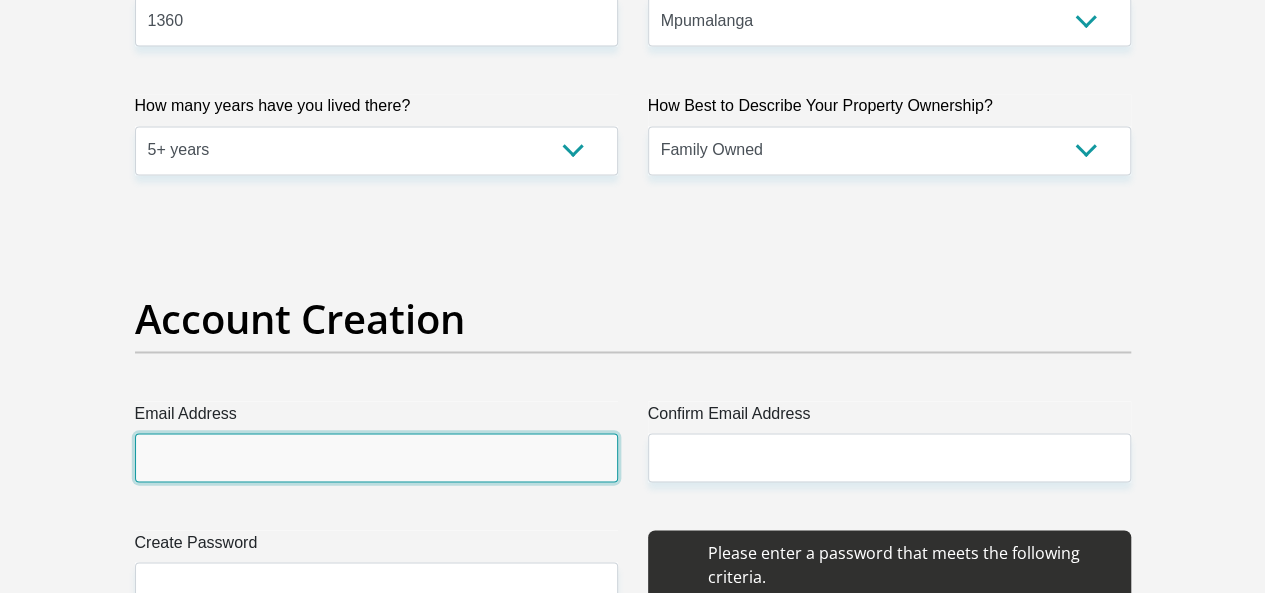 click on "Email Address" at bounding box center [376, 457] 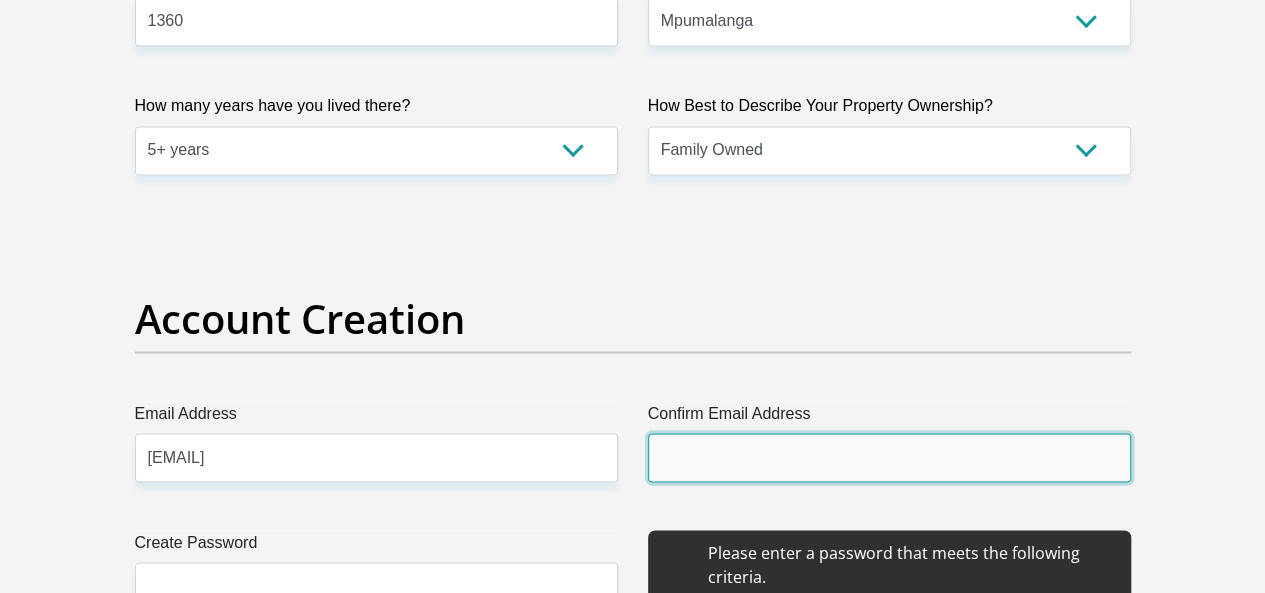 type on "[EMAIL]" 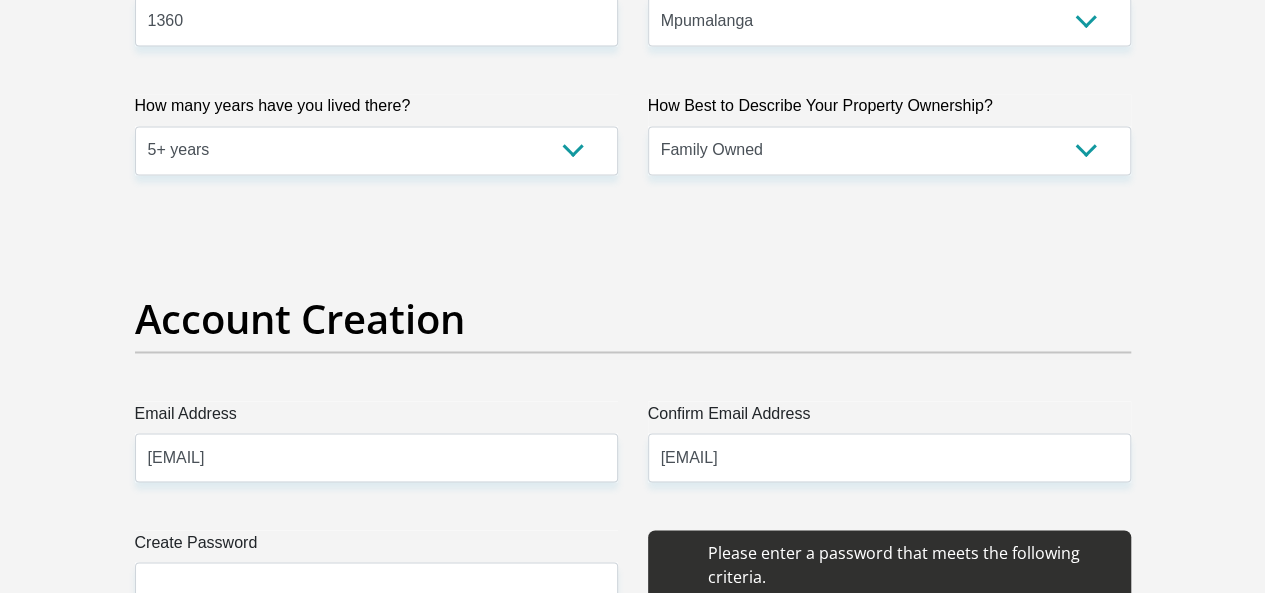 type 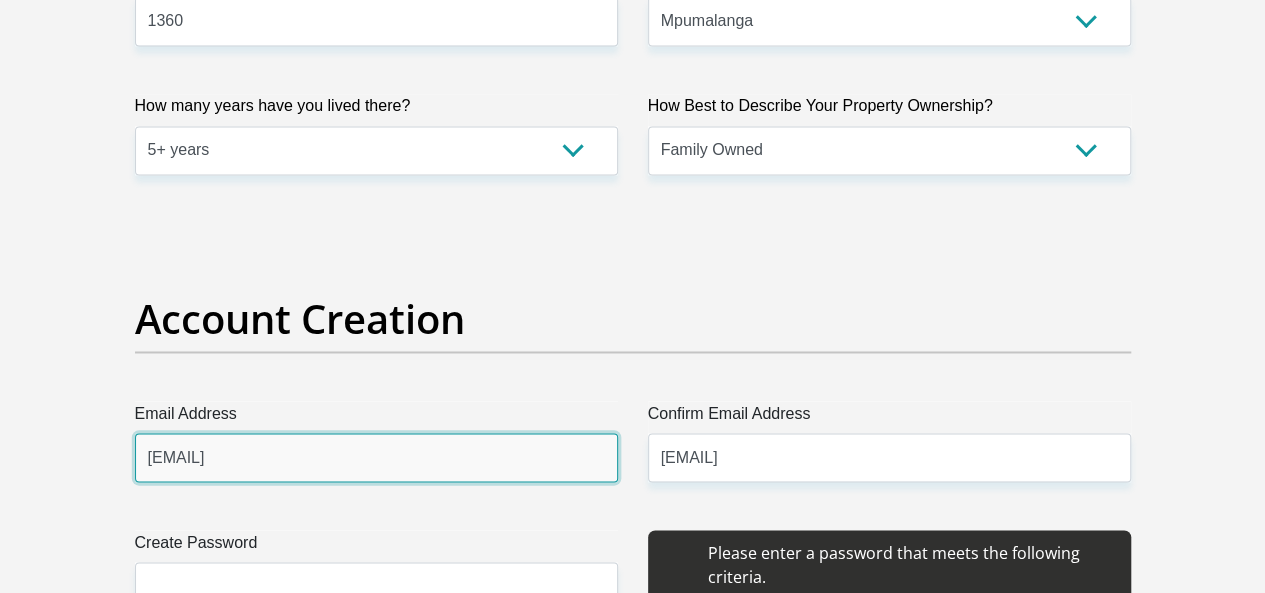 type 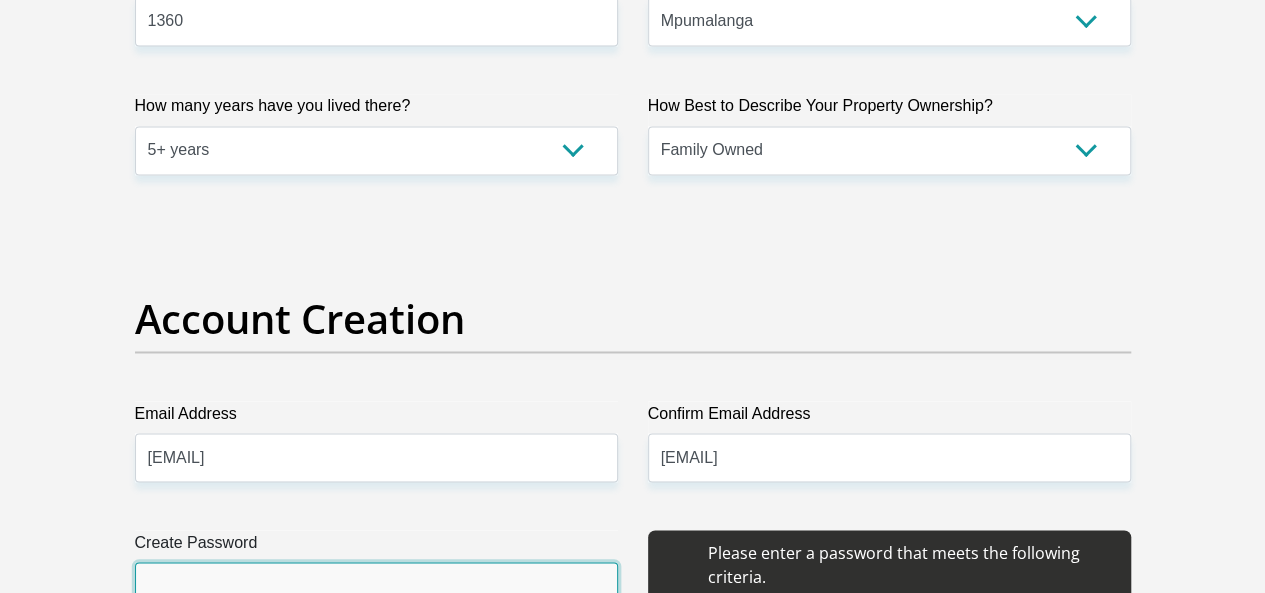 click on "Create Password" at bounding box center (376, 586) 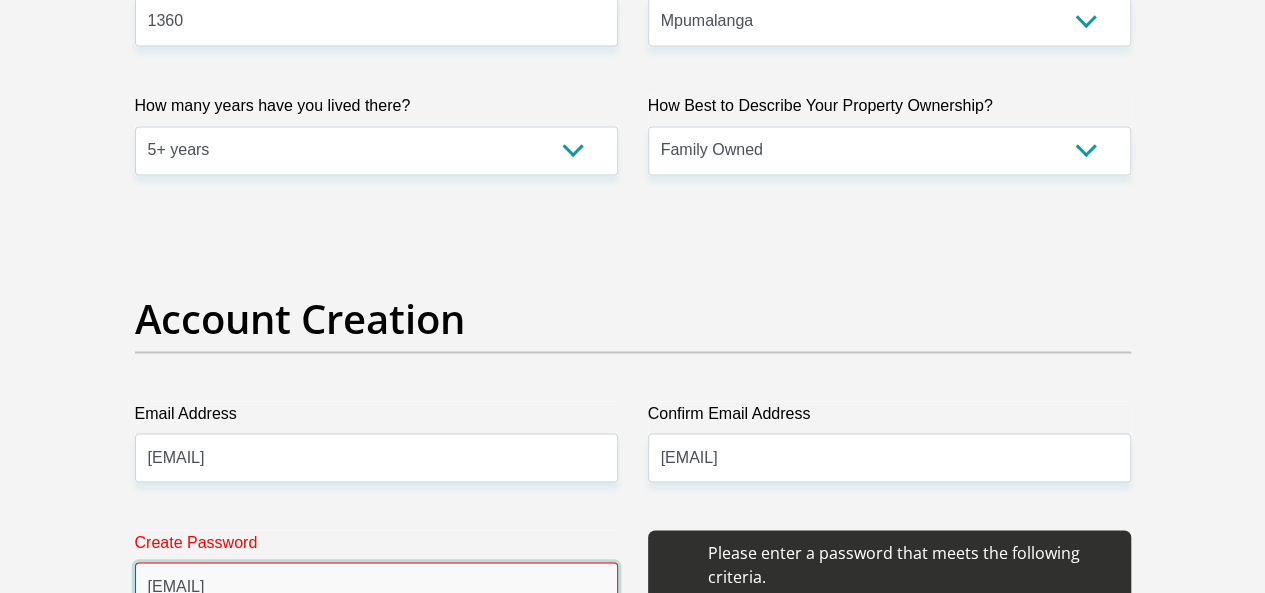 click on "[EMAIL]" at bounding box center (376, 586) 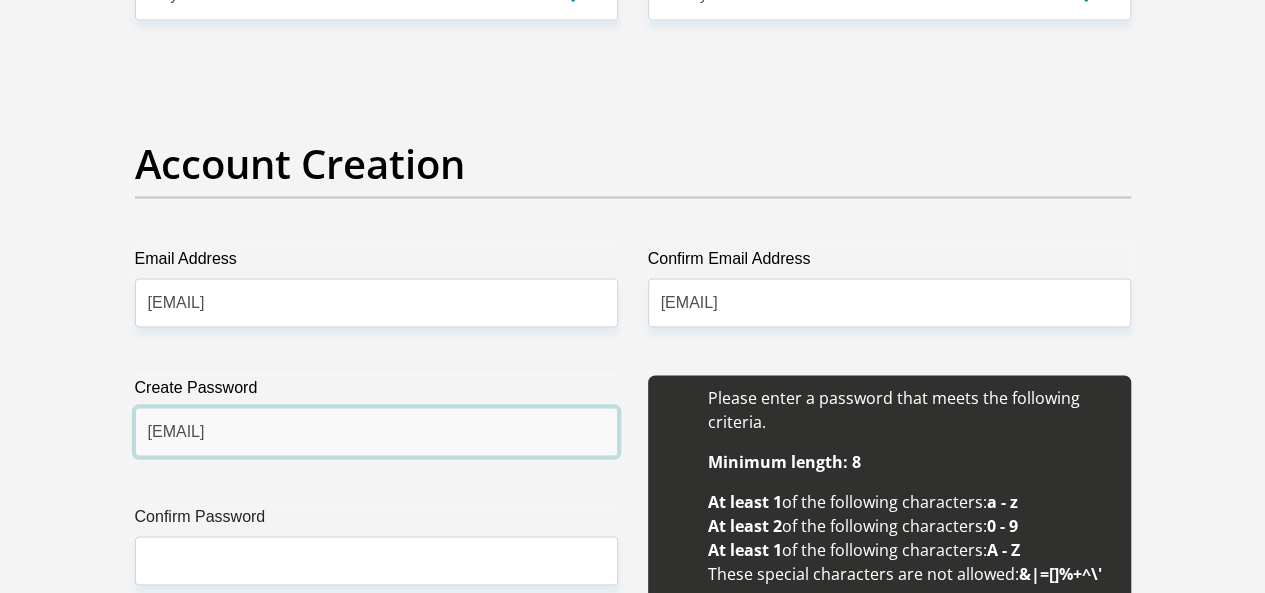 scroll, scrollTop: 1666, scrollLeft: 0, axis: vertical 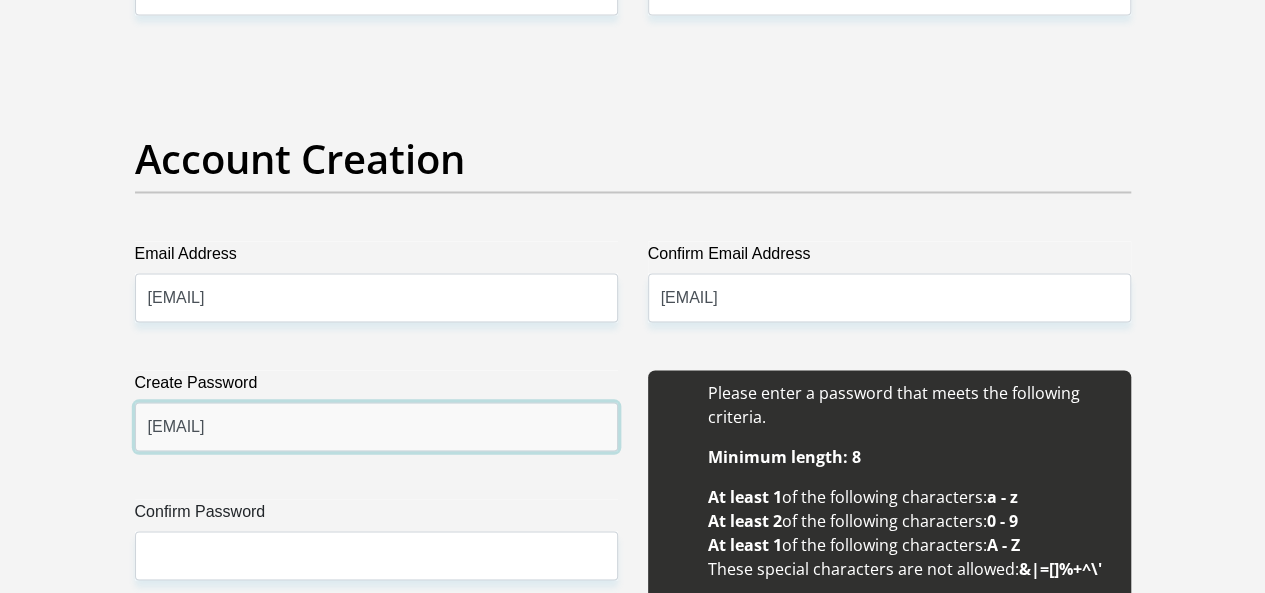 type on "[EMAIL]" 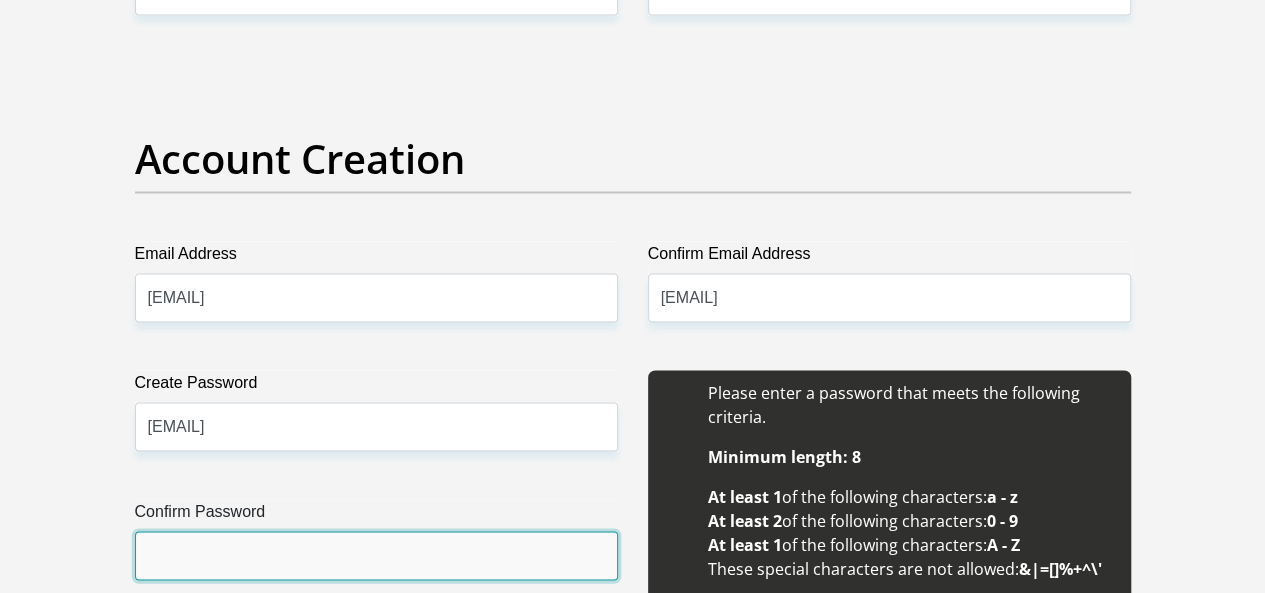 click on "Confirm Password" at bounding box center (376, 555) 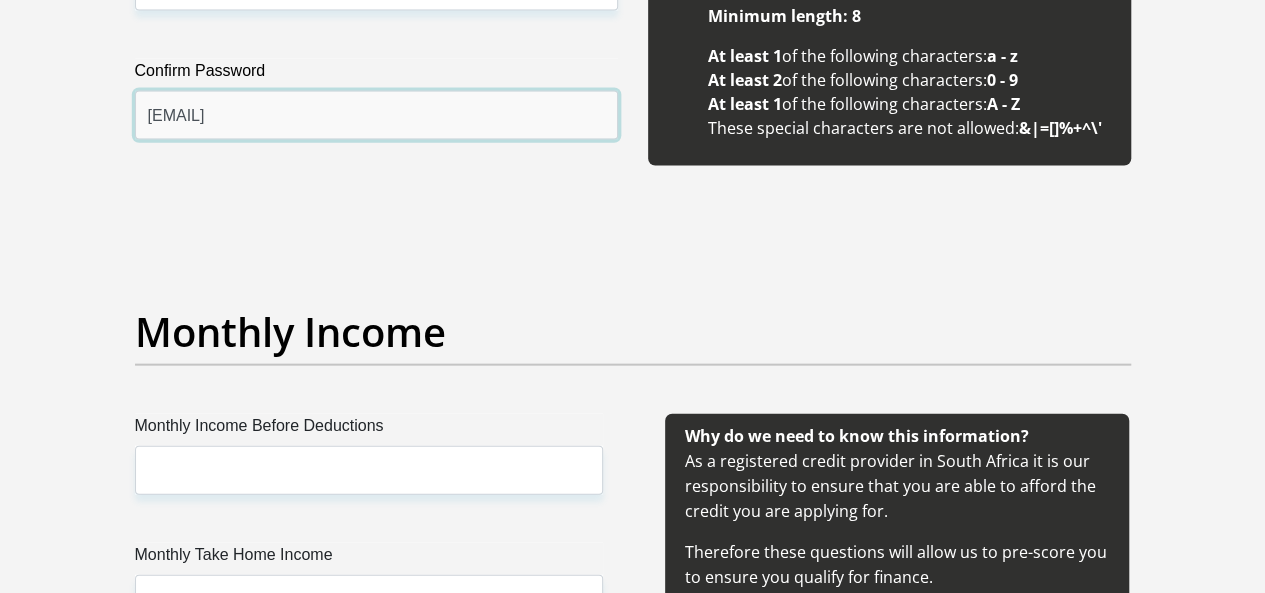 scroll, scrollTop: 2252, scrollLeft: 0, axis: vertical 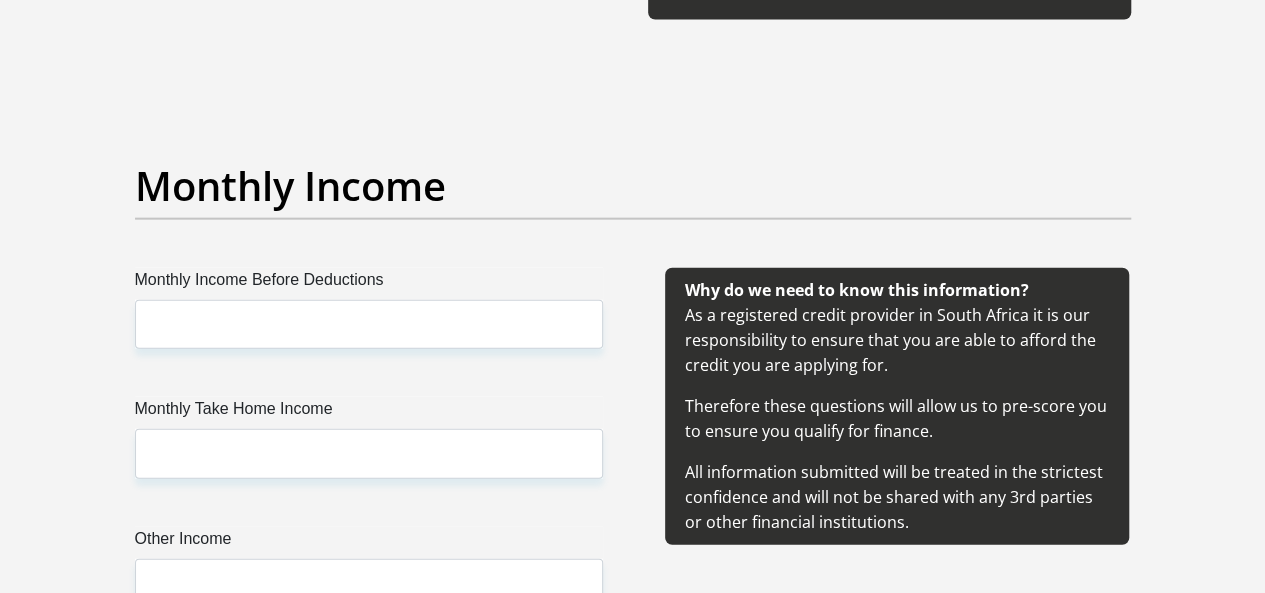 type on "[EMAIL]" 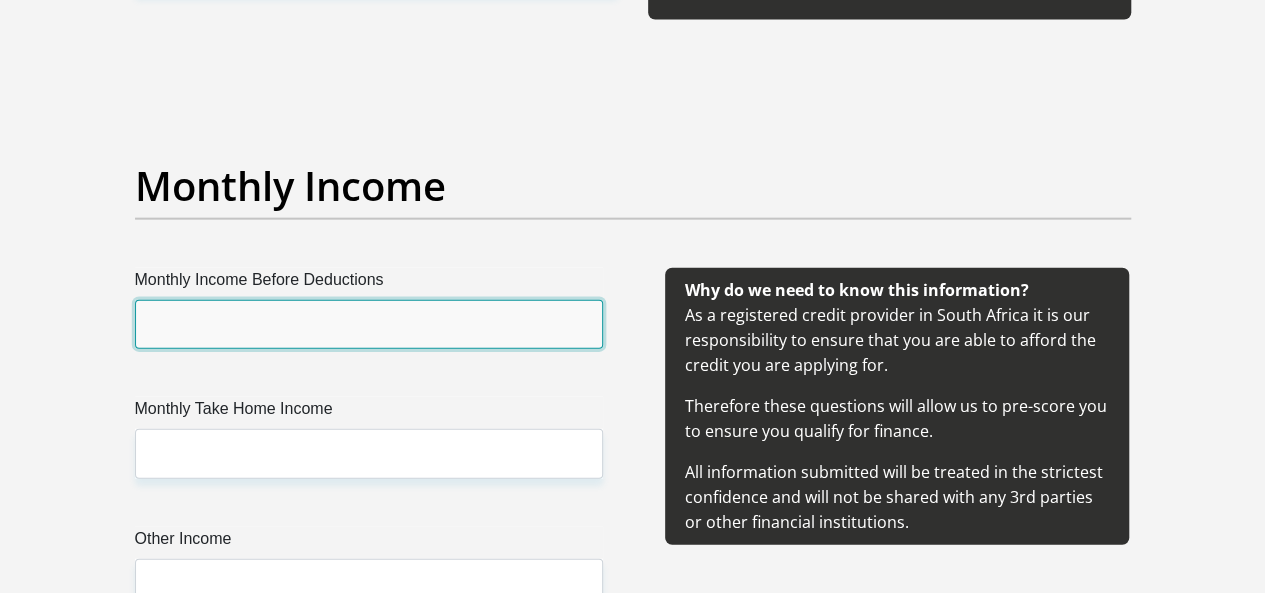 click on "Monthly Income Before Deductions" at bounding box center (369, 324) 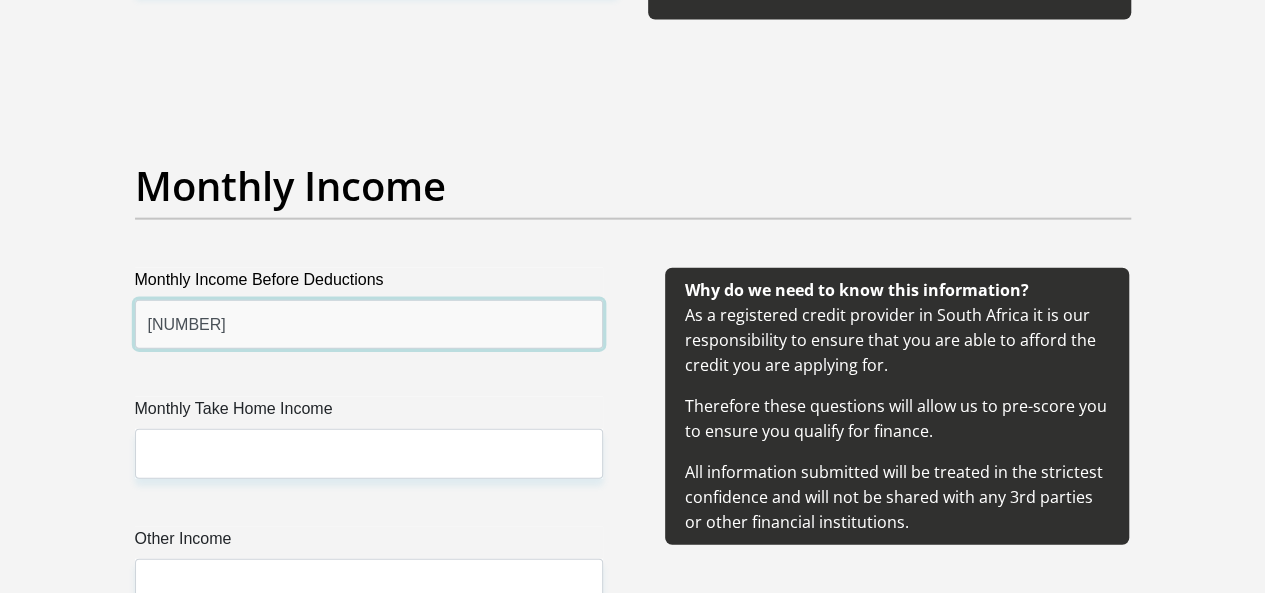 type on "[NUMBER]" 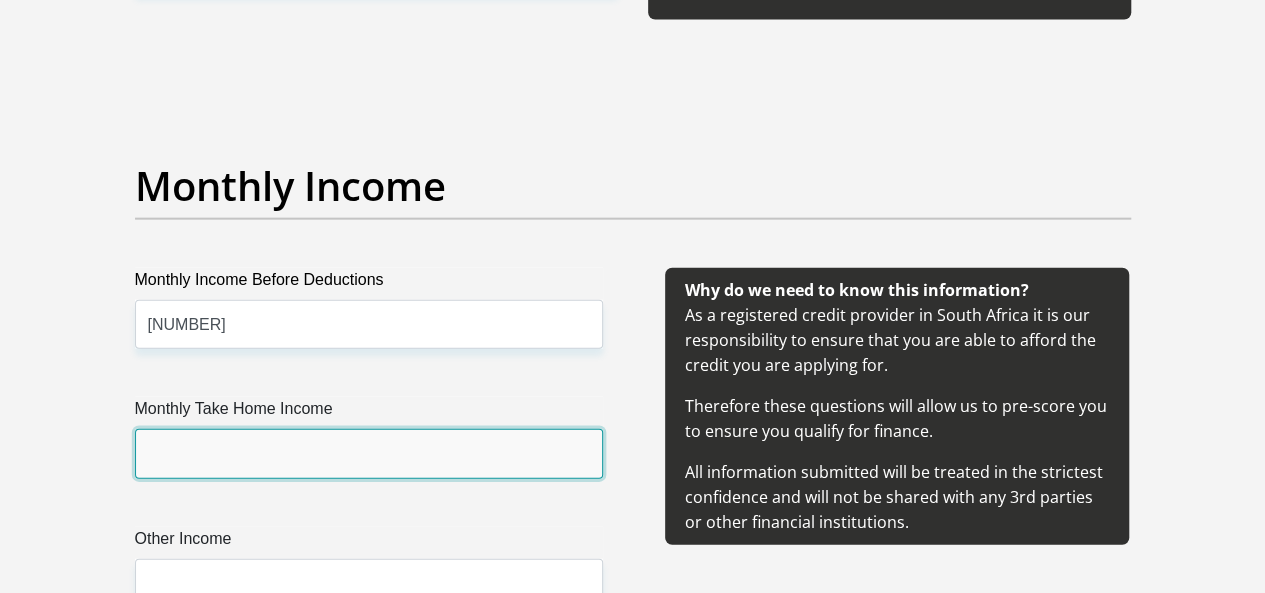 click on "Monthly Take Home Income" at bounding box center (369, 453) 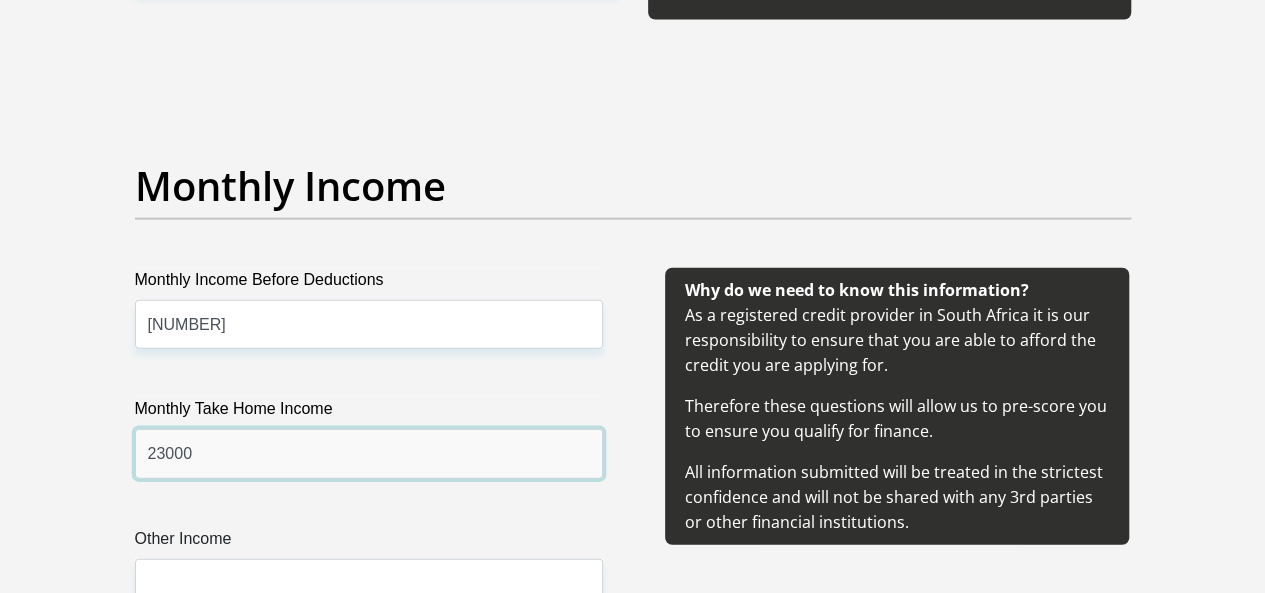 type on "23000" 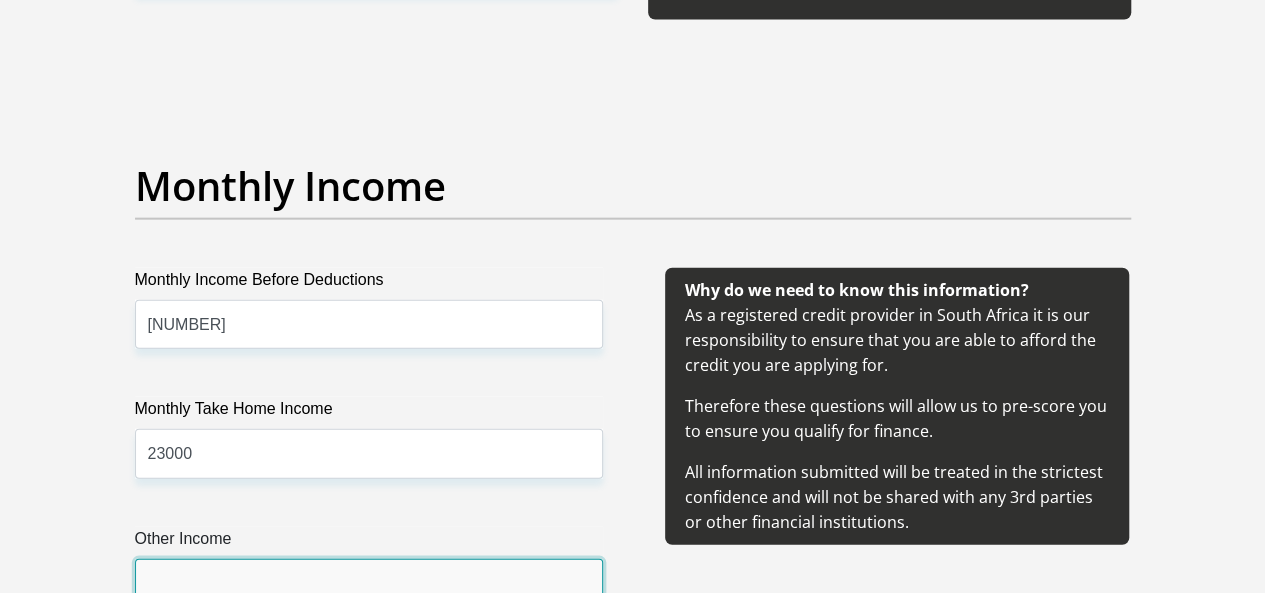 click on "Other Income" at bounding box center [369, 583] 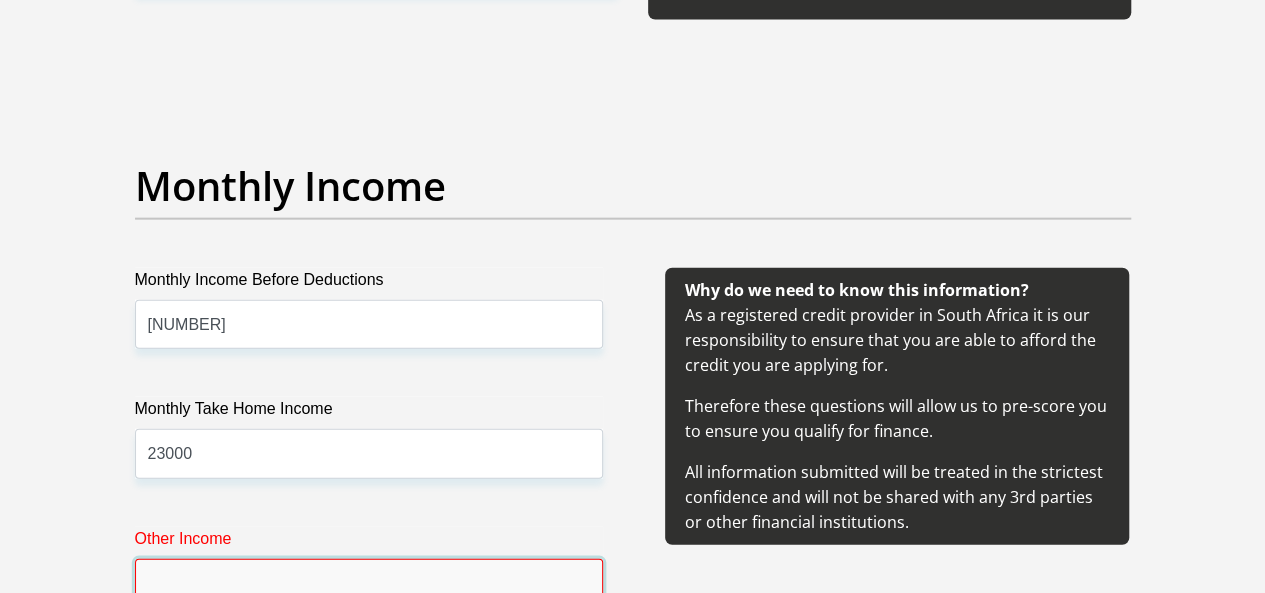 click on "Other Income" at bounding box center (369, 583) 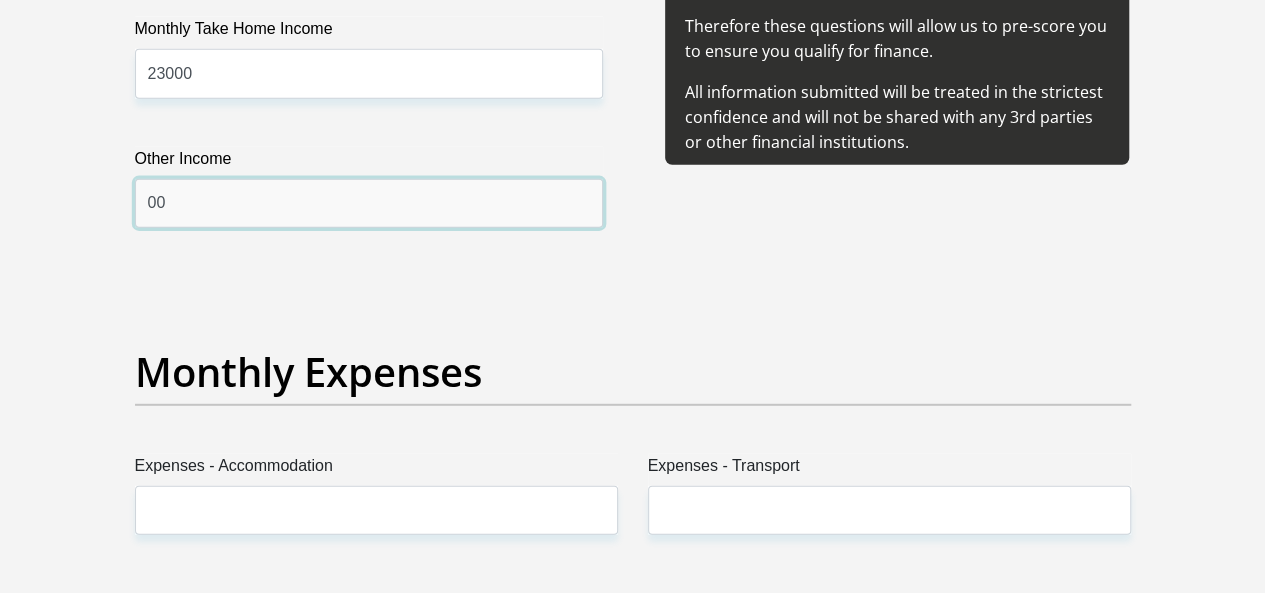 scroll, scrollTop: 2652, scrollLeft: 0, axis: vertical 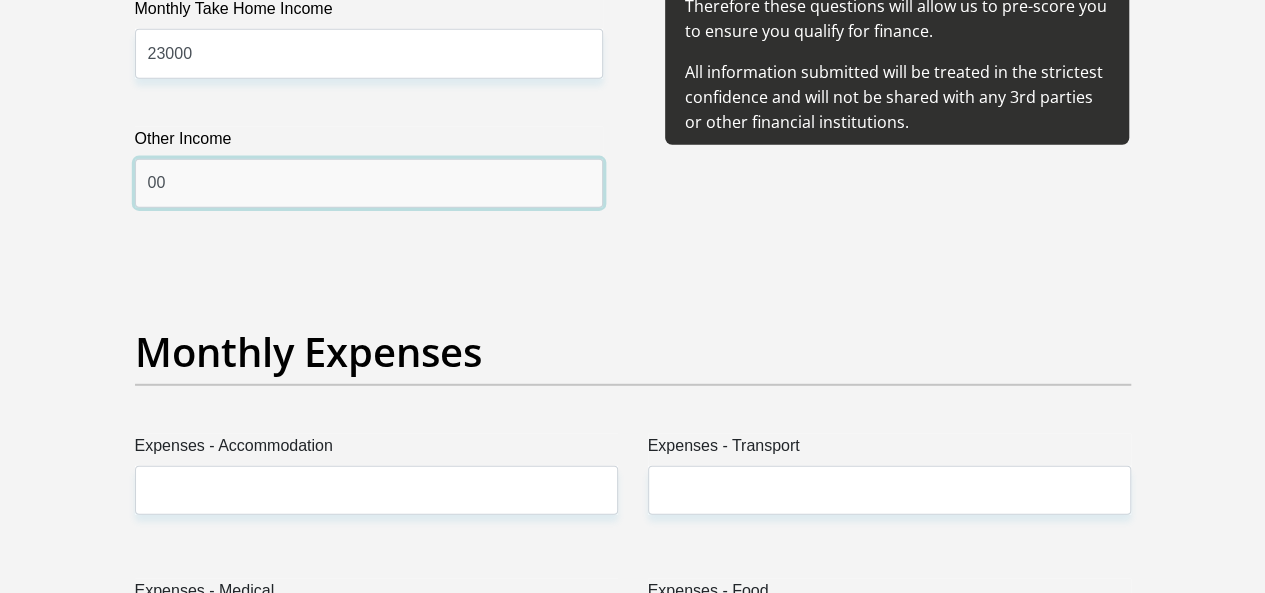 type on "00" 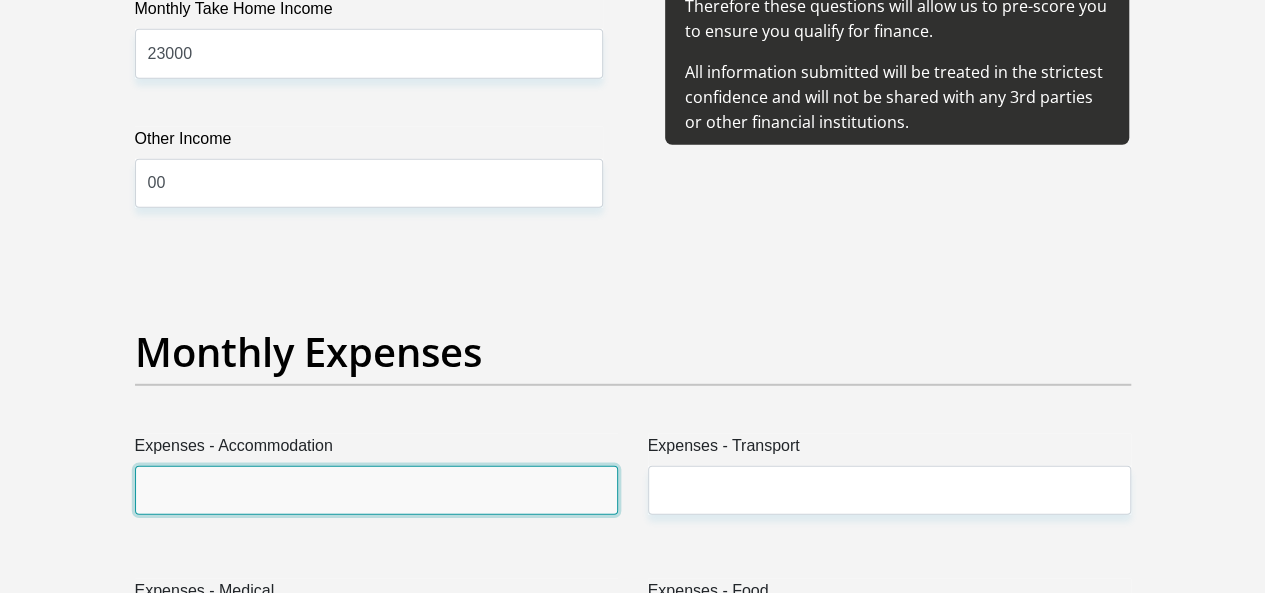 click on "Expenses - Accommodation" at bounding box center [376, 490] 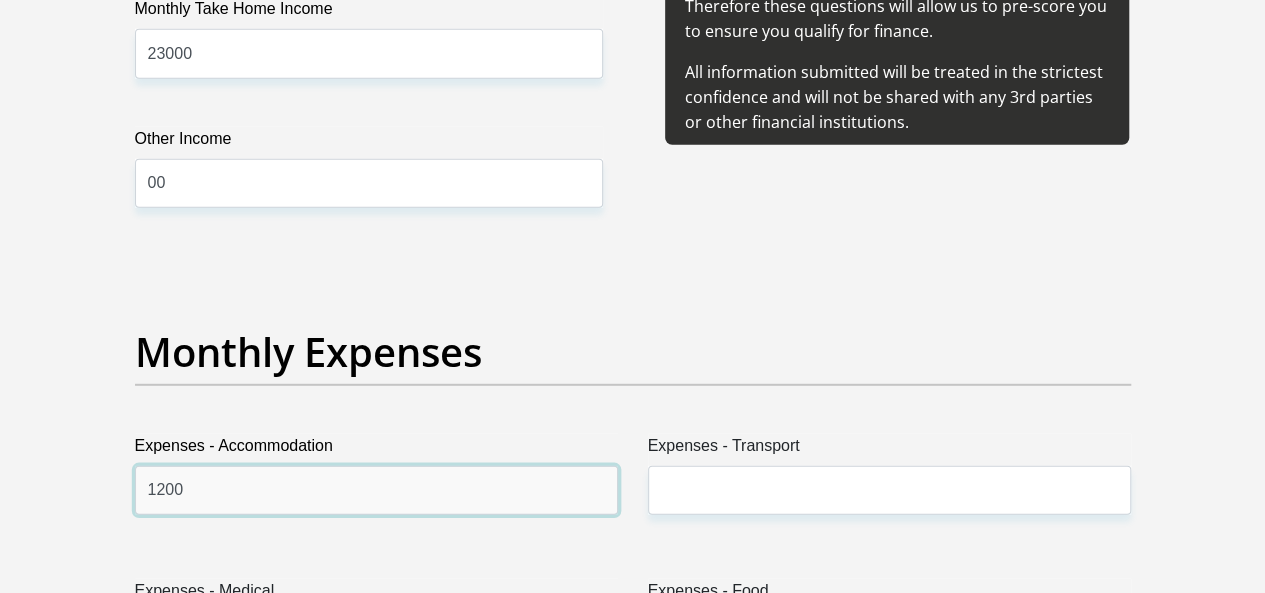 type on "1200" 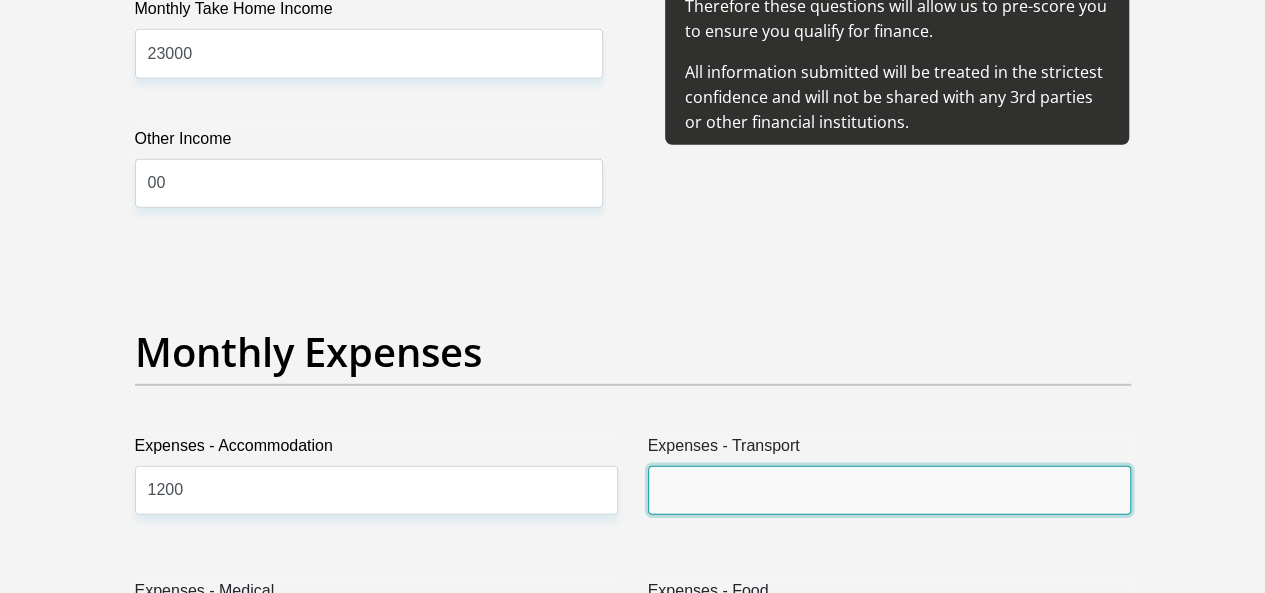 click on "Expenses - Transport" at bounding box center [889, 490] 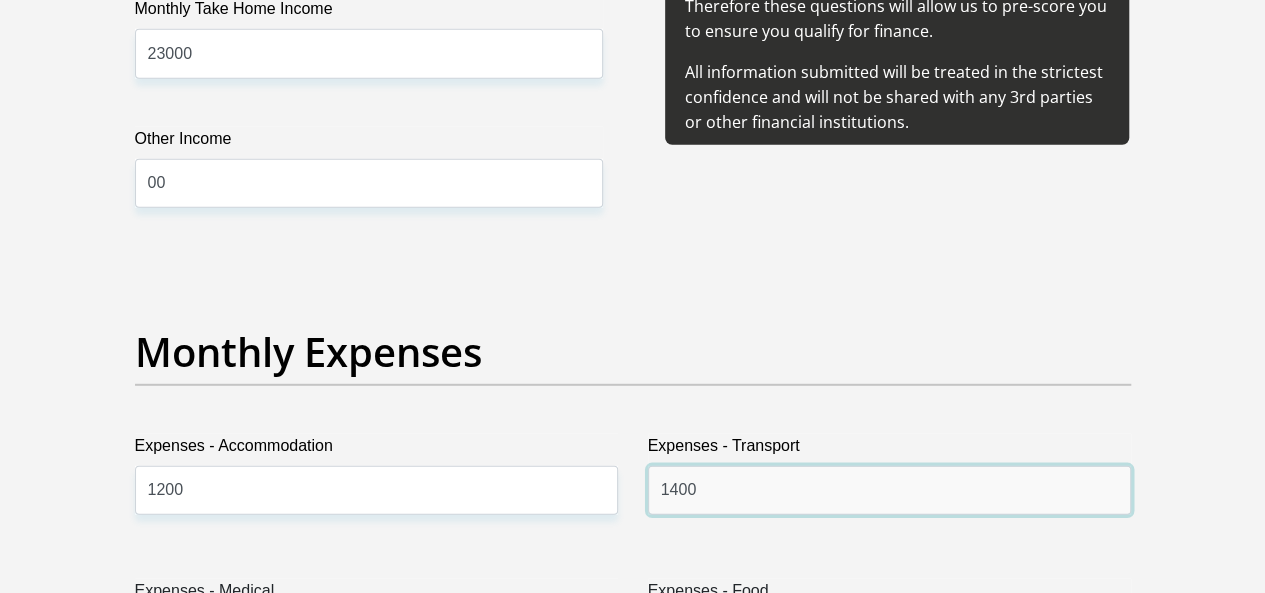 type on "1400" 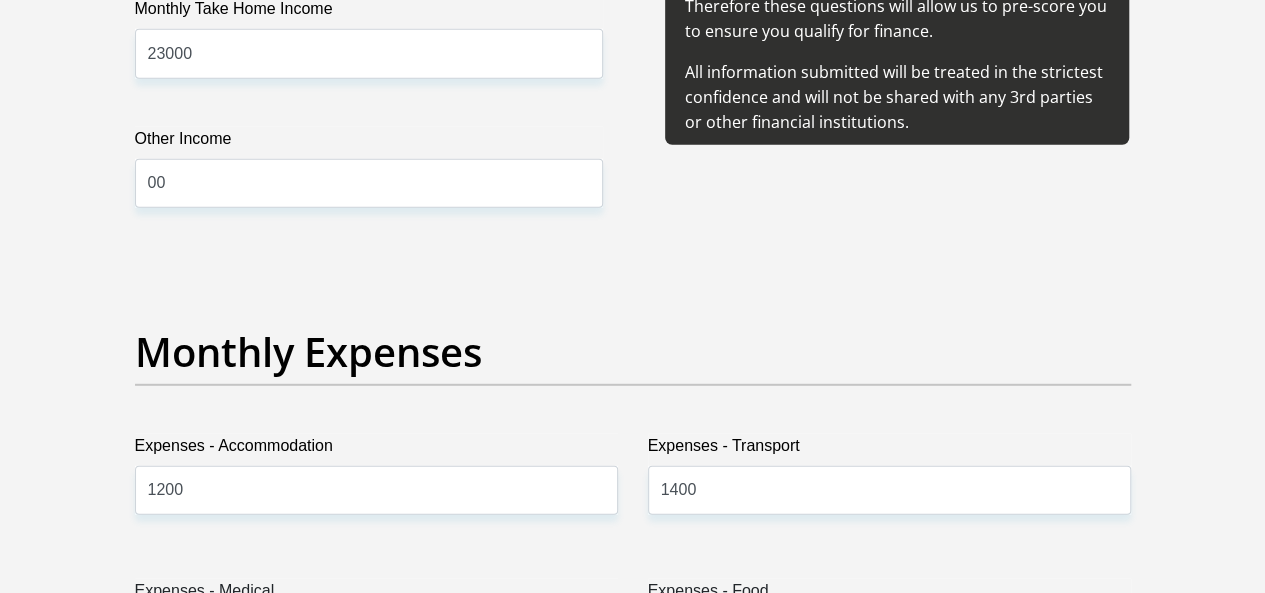 click on "Expenses - Medical" at bounding box center (376, 635) 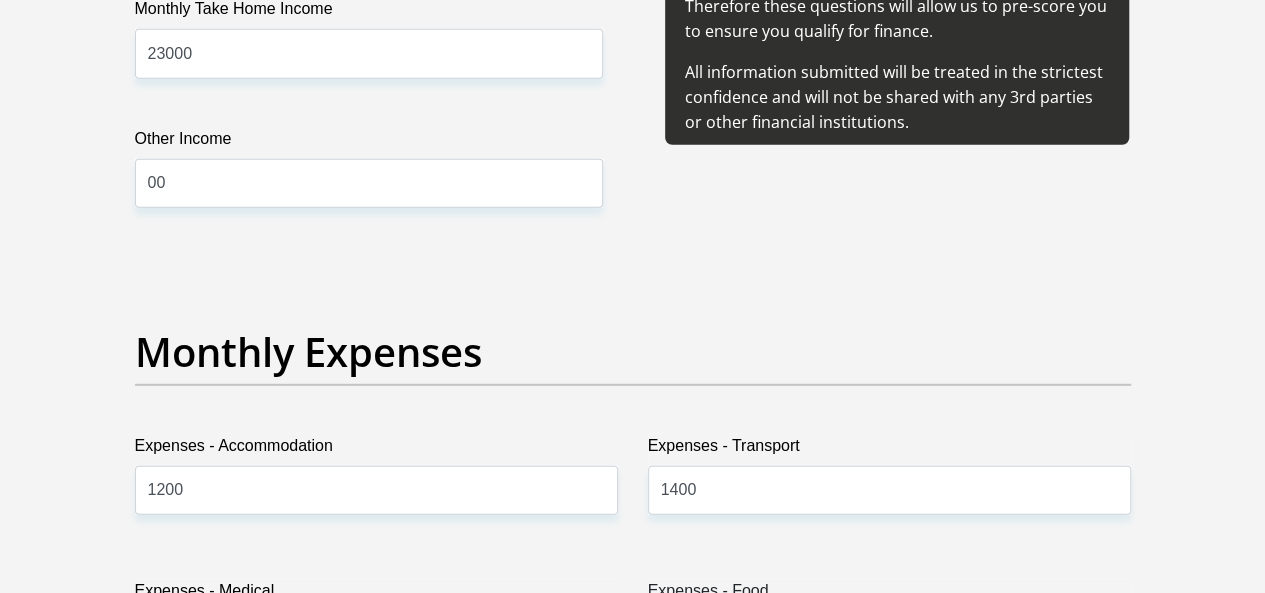 type on "1200" 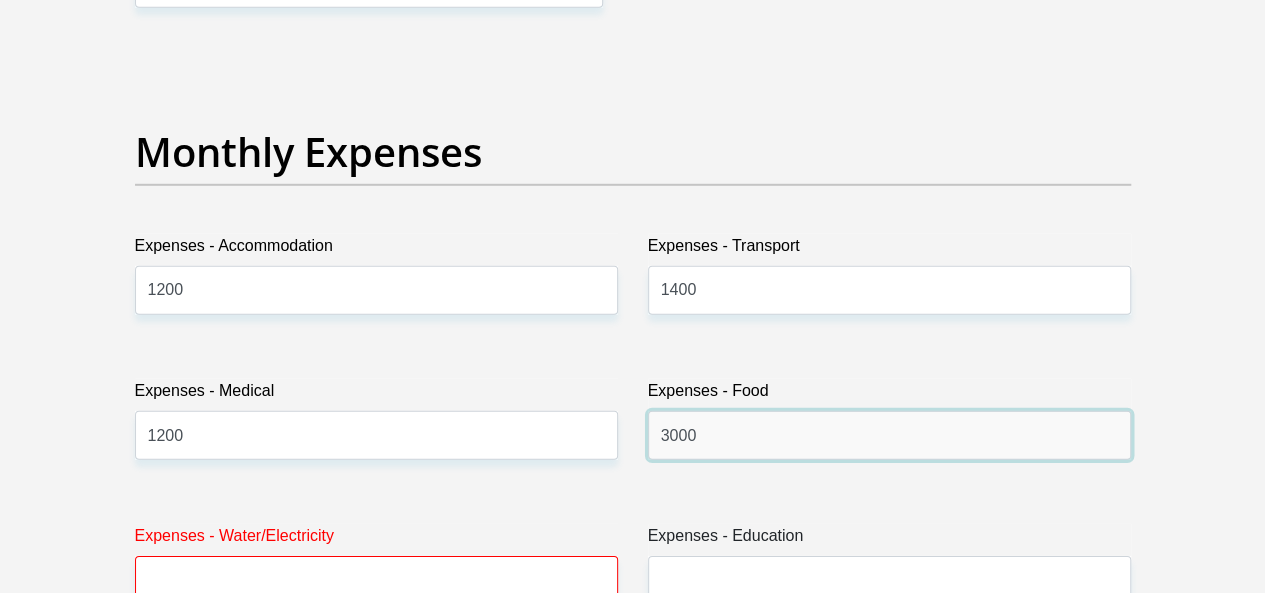scroll, scrollTop: 2892, scrollLeft: 0, axis: vertical 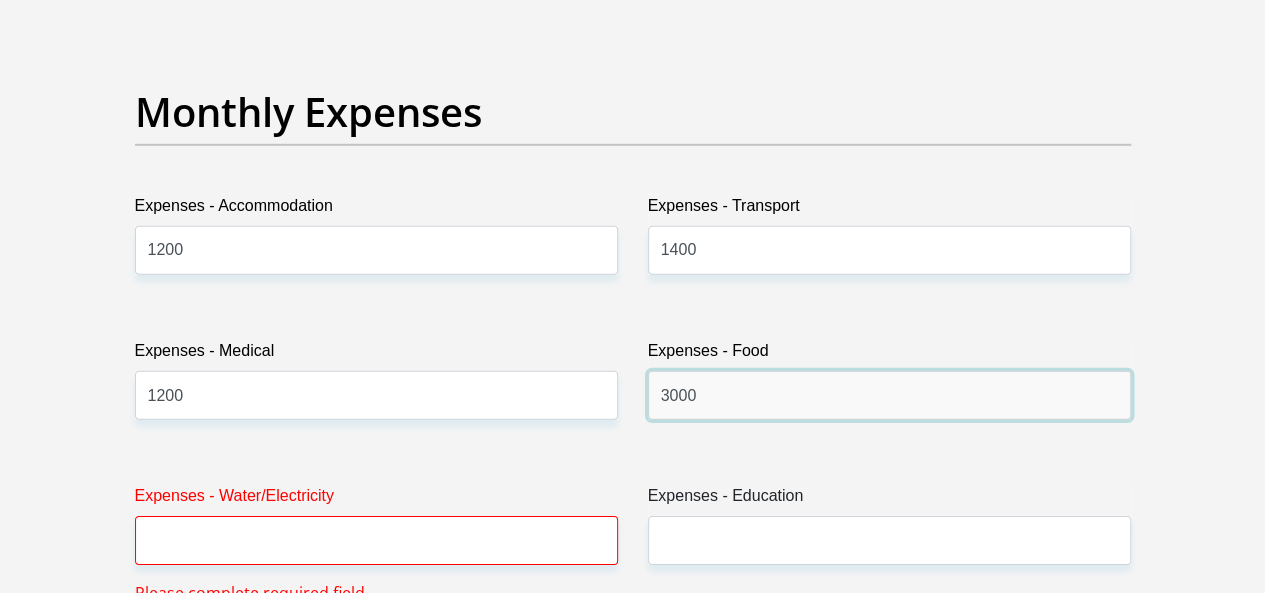 type on "3000" 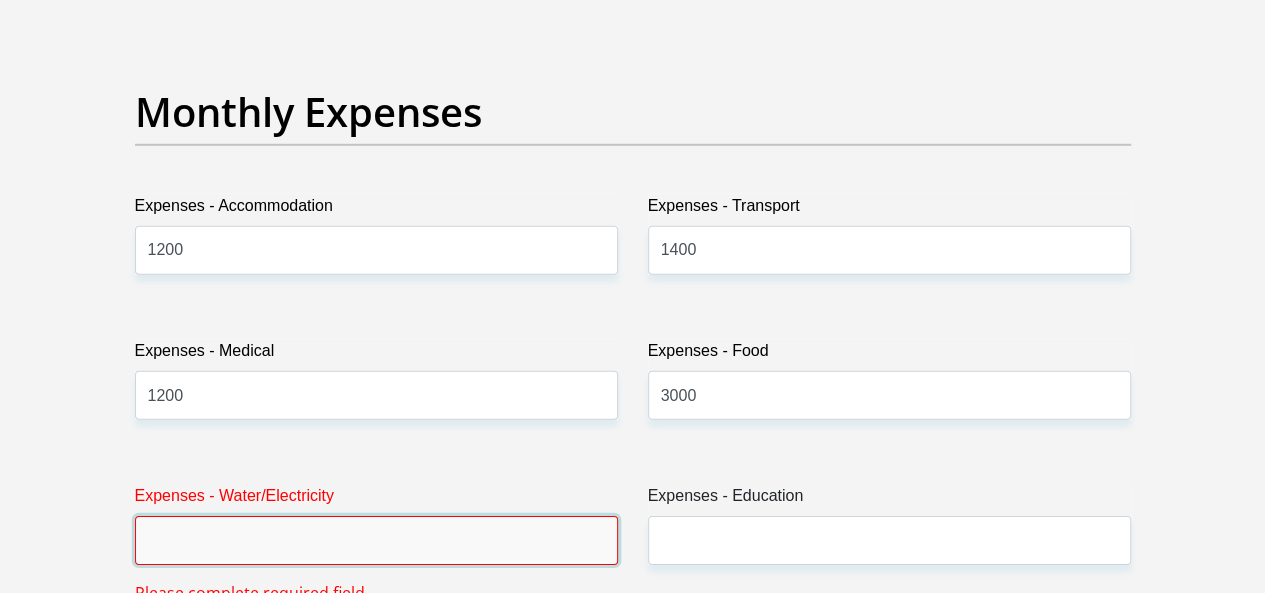 click on "Expenses - Water/Electricity" at bounding box center [376, 540] 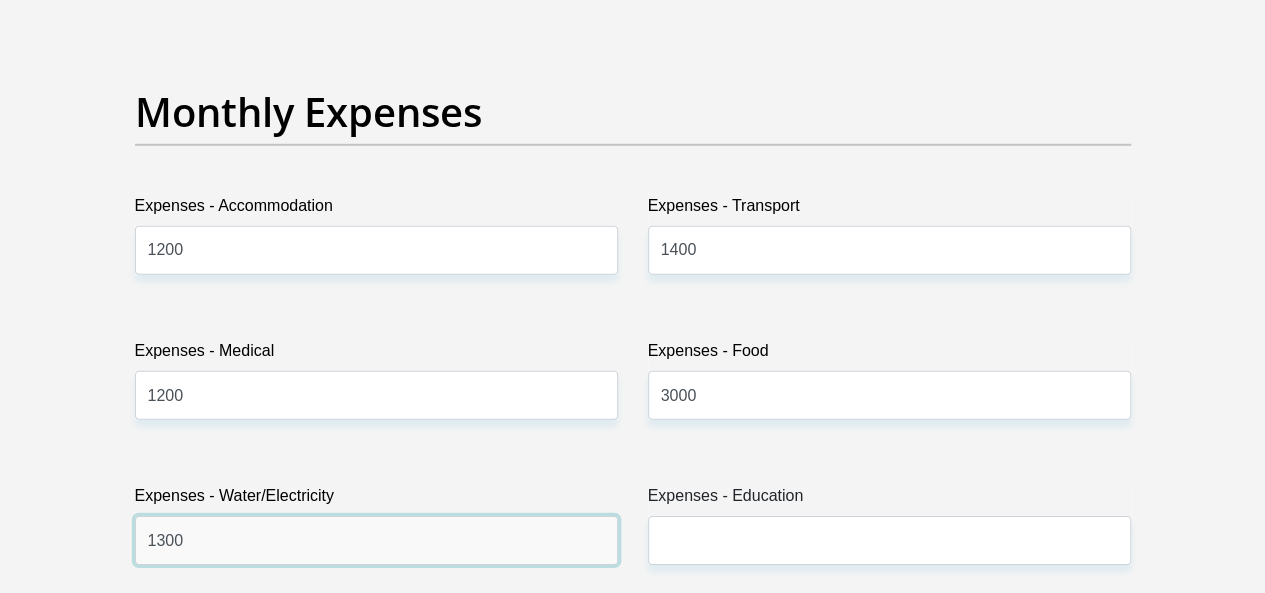 type on "1300" 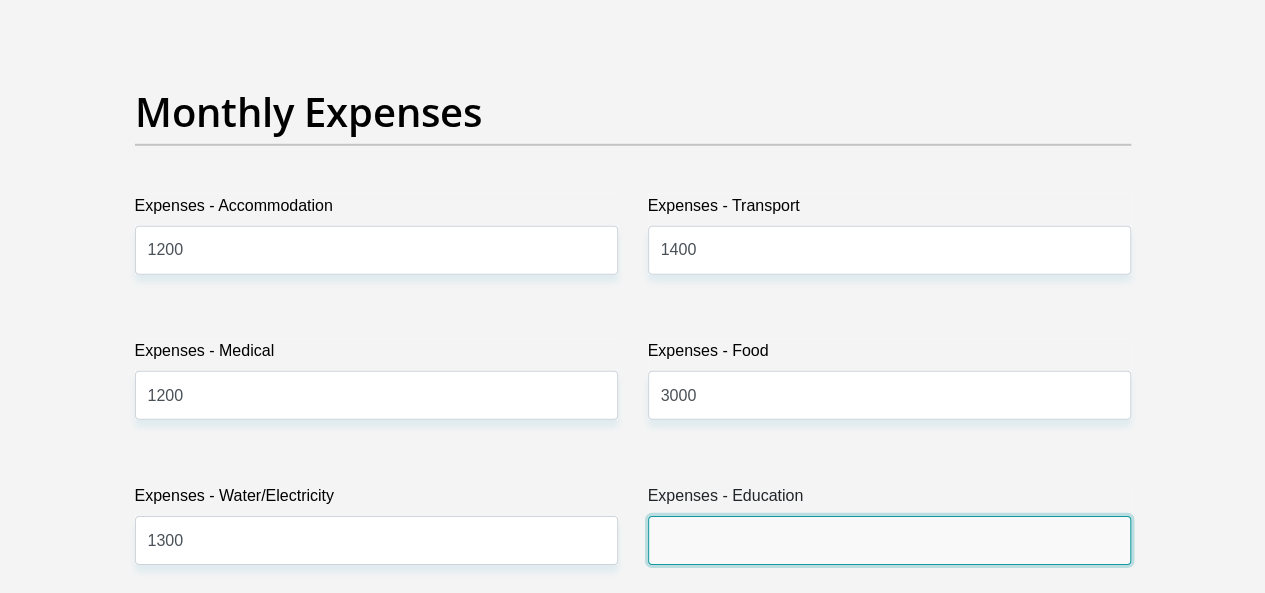 click on "Expenses - Education" at bounding box center (889, 540) 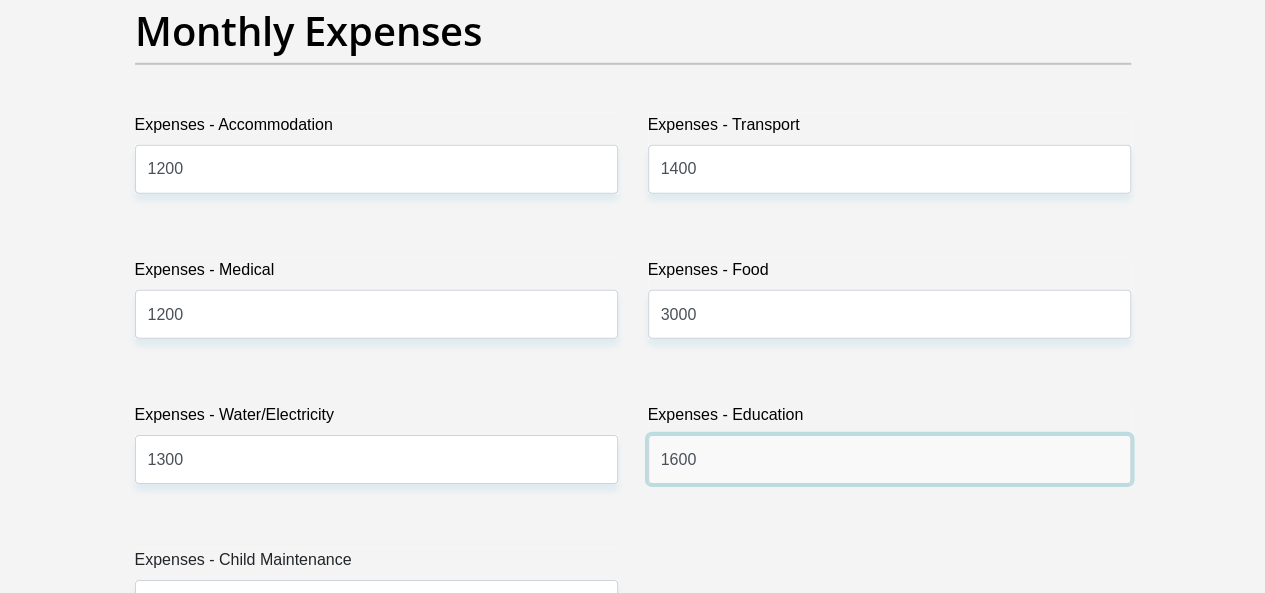 scroll, scrollTop: 3052, scrollLeft: 0, axis: vertical 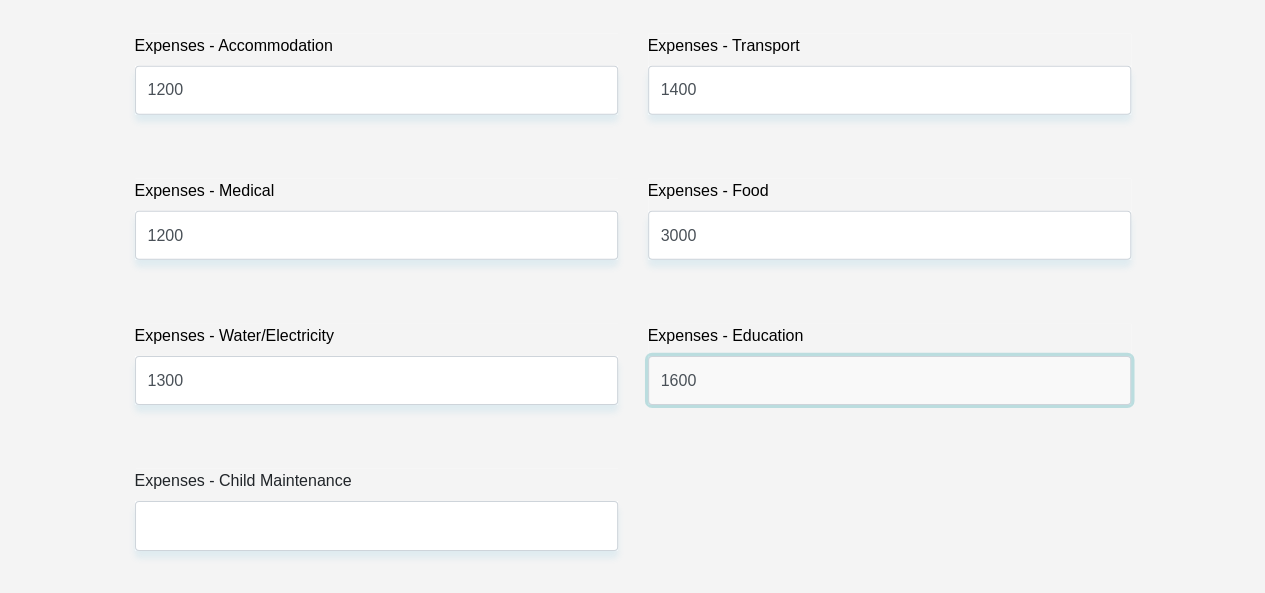 type on "1600" 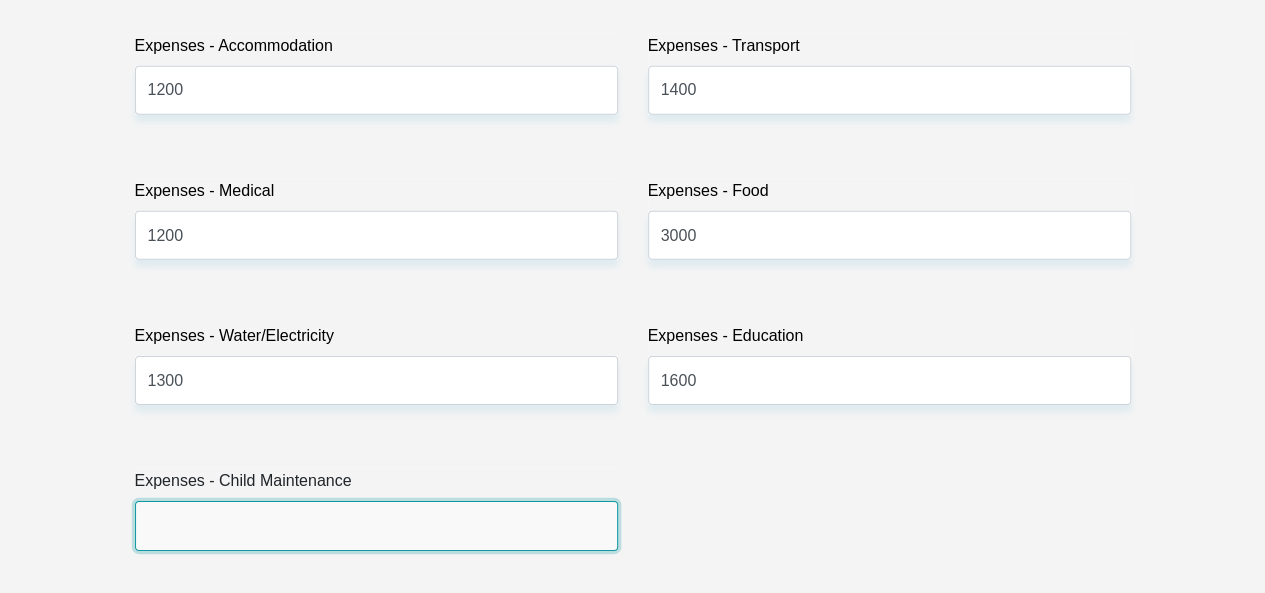 click on "Expenses - Child Maintenance" at bounding box center [376, 525] 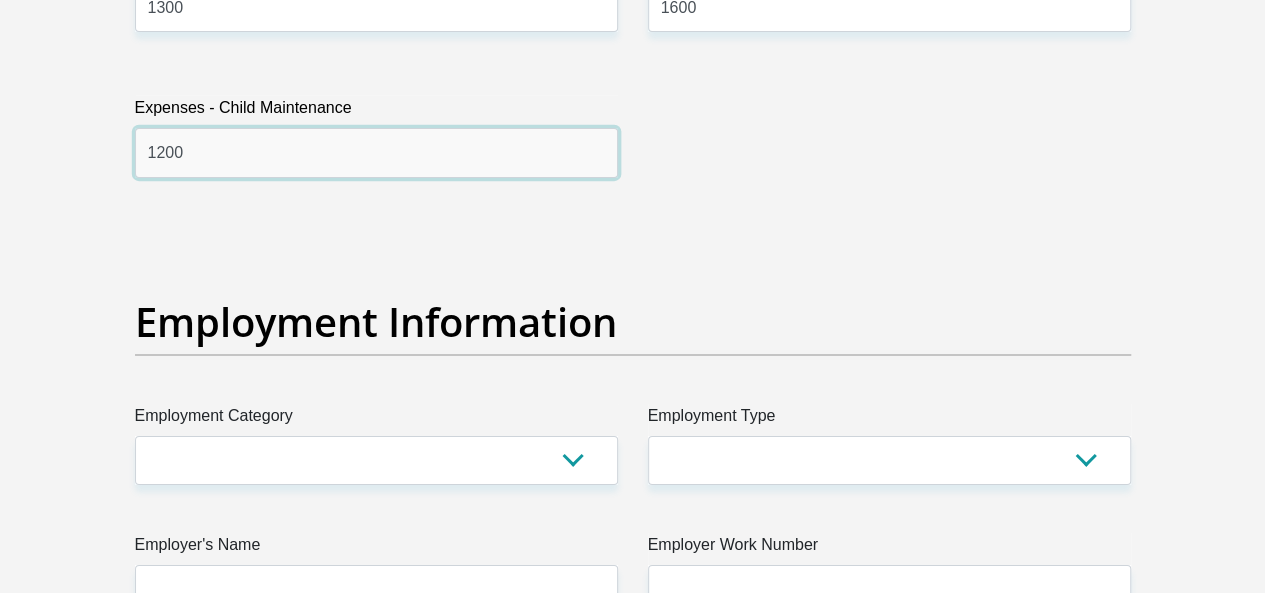 scroll, scrollTop: 3438, scrollLeft: 0, axis: vertical 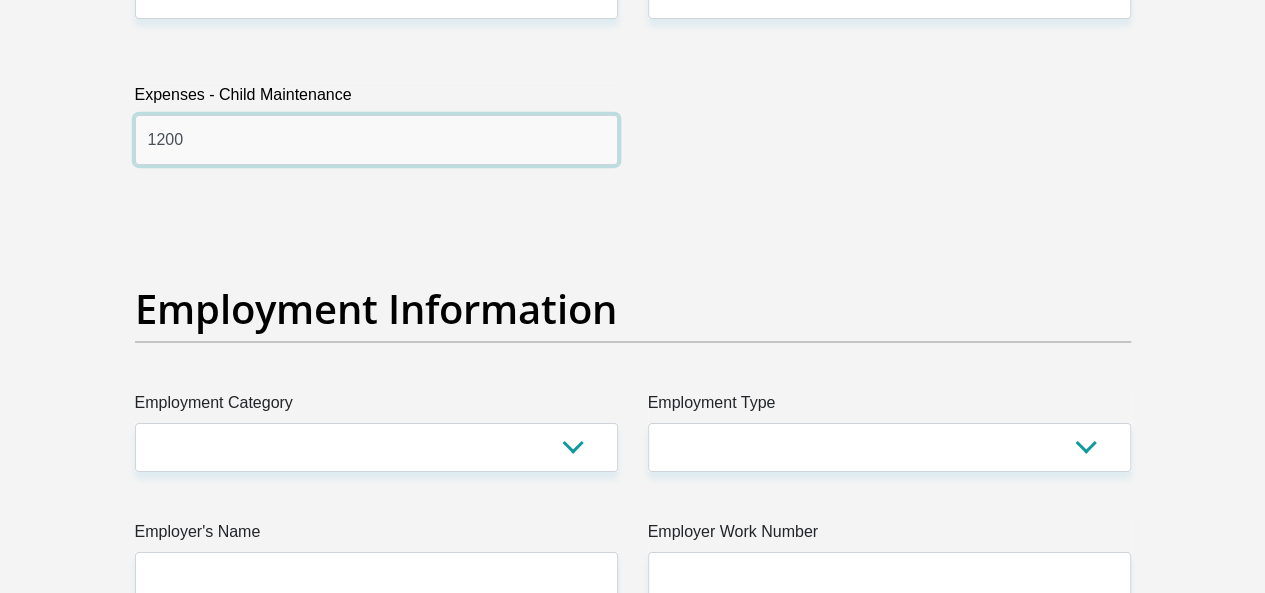 type on "1200" 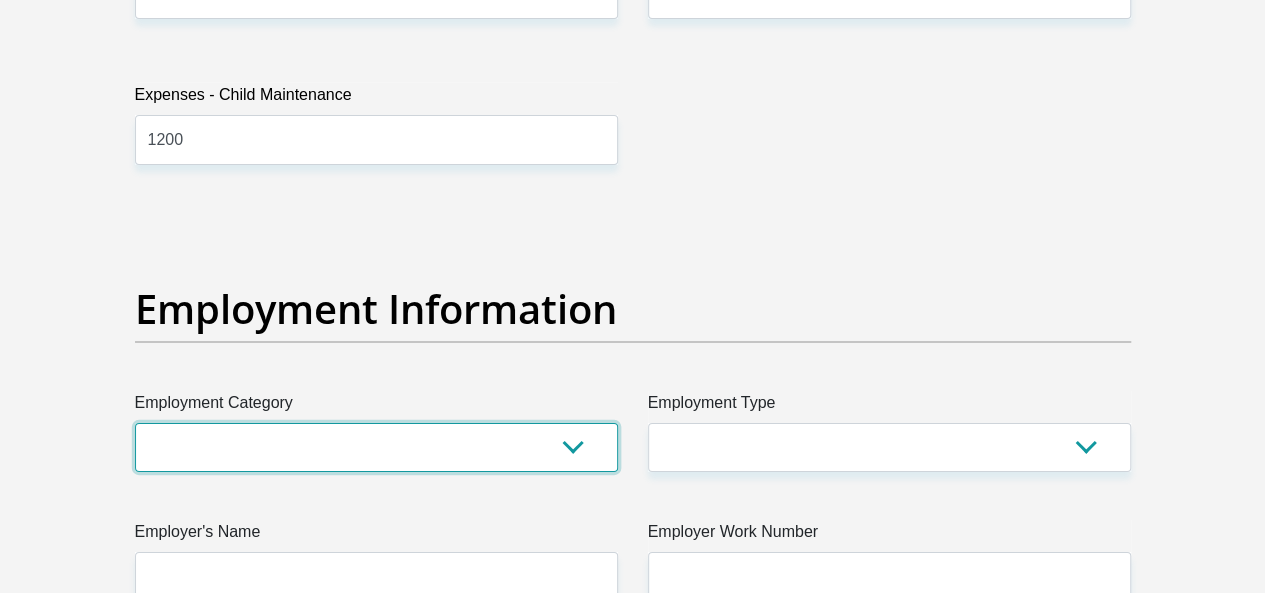 click on "AGRICULTURE
ALCOHOL & TOBACCO
CONSTRUCTION MATERIALS
METALLURGY
EQUIPMENT FOR RENEWABLE ENERGY
SPECIALIZED CONTRACTORS
CAR
GAMING (INCL. INTERNET
OTHER WHOLESALE
UNLICENSED PHARMACEUTICALS
CURRENCY EXCHANGE HOUSES
OTHER FINANCIAL INSTITUTIONS & INSURANCE
REAL ESTATE AGENTS
OIL & GAS
OTHER MATERIALS (E.G. IRON ORE)
PRECIOUS STONES & PRECIOUS METALS
POLITICAL ORGANIZATIONS
RELIGIOUS ORGANIZATIONS(NOT SECTS)
ACTI. HAVING BUSINESS DEAL WITH PUBLIC ADMINISTRATION
LAUNDROMATS" at bounding box center [376, 447] 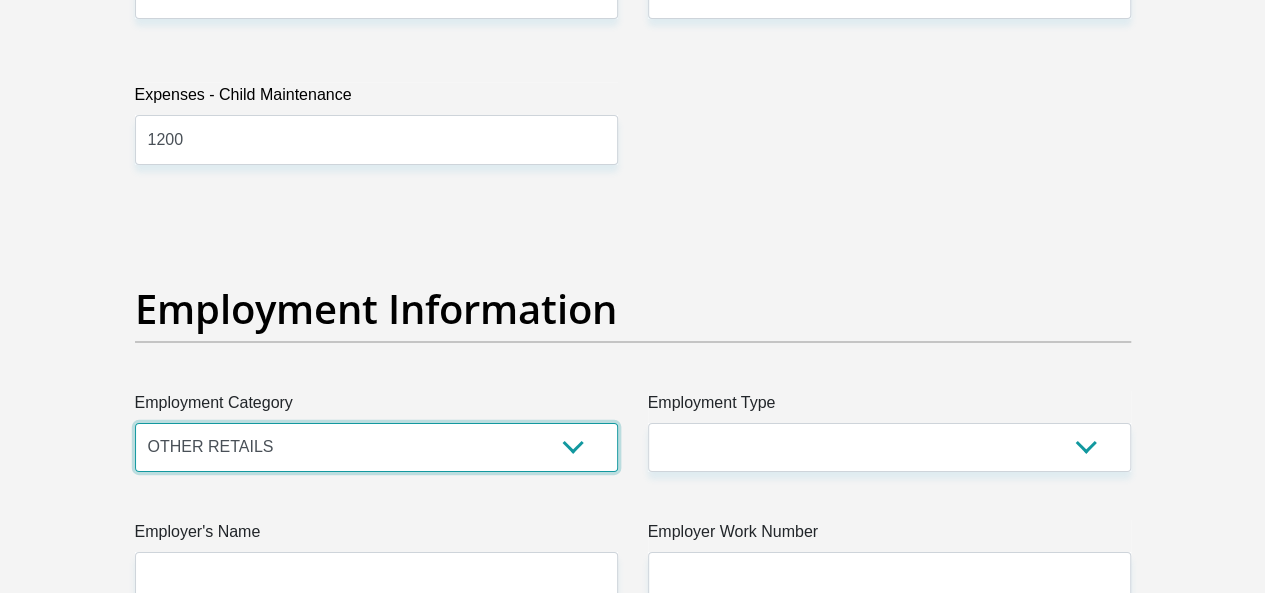 click on "AGRICULTURE
ALCOHOL & TOBACCO
CONSTRUCTION MATERIALS
METALLURGY
EQUIPMENT FOR RENEWABLE ENERGY
SPECIALIZED CONTRACTORS
CAR
GAMING (INCL. INTERNET
OTHER WHOLESALE
UNLICENSED PHARMACEUTICALS
CURRENCY EXCHANGE HOUSES
OTHER FINANCIAL INSTITUTIONS & INSURANCE
REAL ESTATE AGENTS
OIL & GAS
OTHER MATERIALS (E.G. IRON ORE)
PRECIOUS STONES & PRECIOUS METALS
POLITICAL ORGANIZATIONS
RELIGIOUS ORGANIZATIONS(NOT SECTS)
ACTI. HAVING BUSINESS DEAL WITH PUBLIC ADMINISTRATION
LAUNDROMATS" at bounding box center (376, 447) 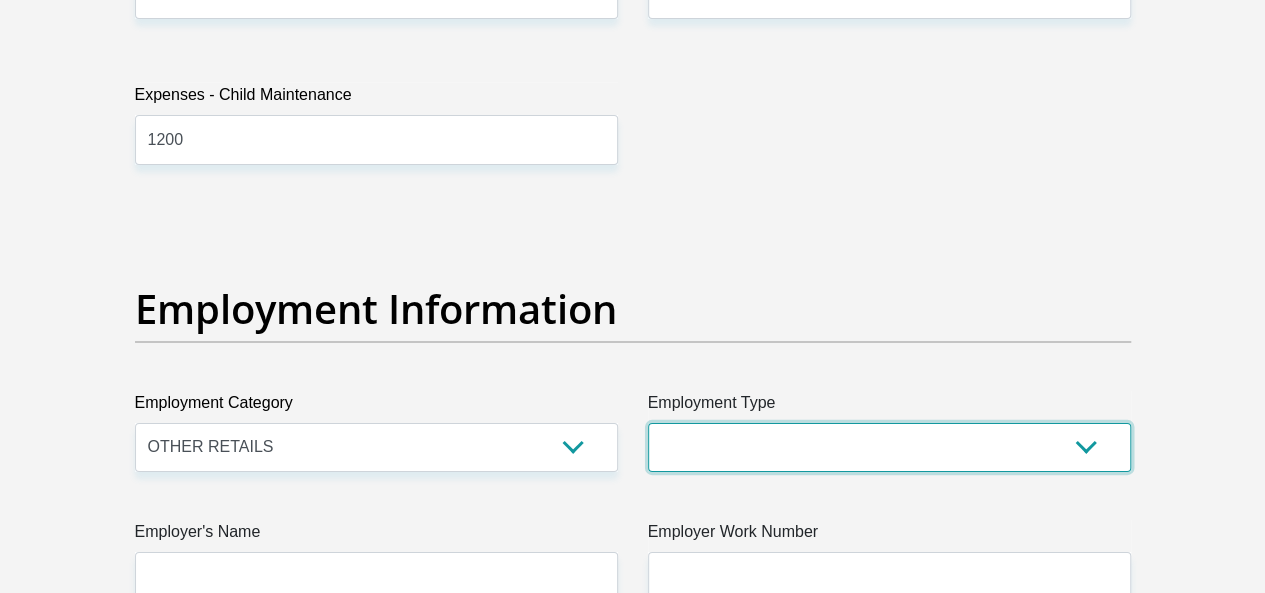 click on "College/Lecturer
Craft Seller
Creative
Driver
Executive
Farmer
Forces - Non Commissioned
Forces - Officer
Hawker
Housewife
Labourer
Licenced Professional
Manager
Miner
Non Licenced Professional
Office Staff/Clerk
Outside Worker
Pensioner
Permanent Teacher
Production/Manufacturing
Sales
Self-Employed
Semi-Professional Worker
Service Industry  Social Worker  Student" at bounding box center [889, 447] 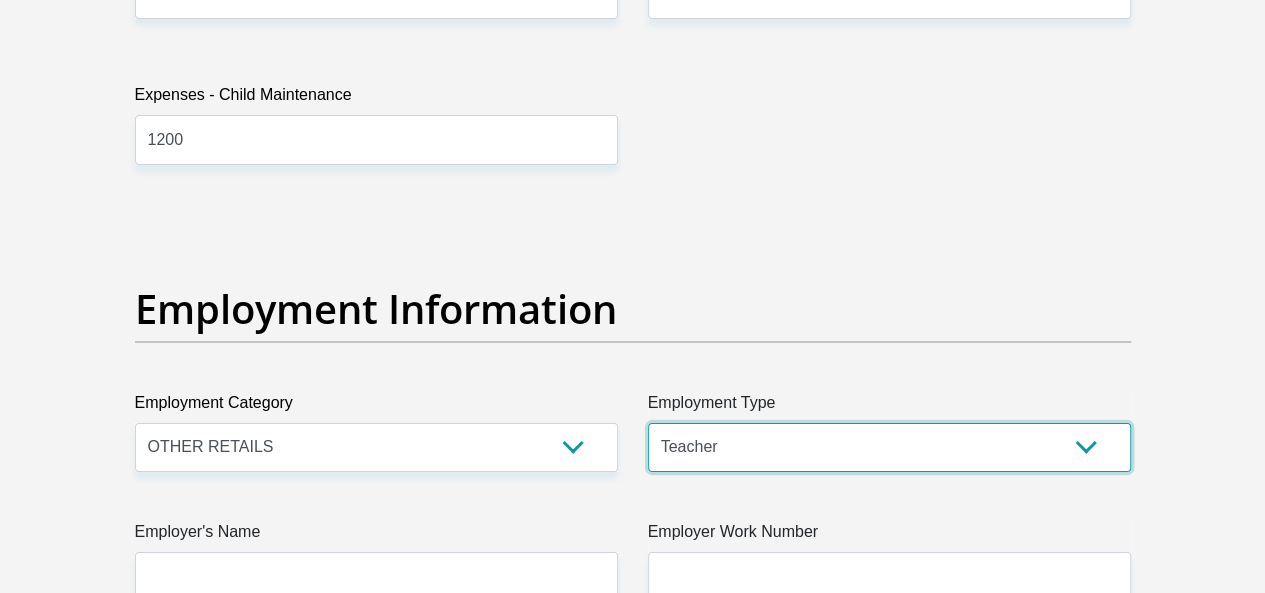 click on "College/Lecturer
Craft Seller
Creative
Driver
Executive
Farmer
Forces - Non Commissioned
Forces - Officer
Hawker
Housewife
Labourer
Licenced Professional
Manager
Miner
Non Licenced Professional
Office Staff/Clerk
Outside Worker
Pensioner
Permanent Teacher
Production/Manufacturing
Sales
Self-Employed
Semi-Professional Worker
Service Industry  Social Worker  Student" at bounding box center (889, 447) 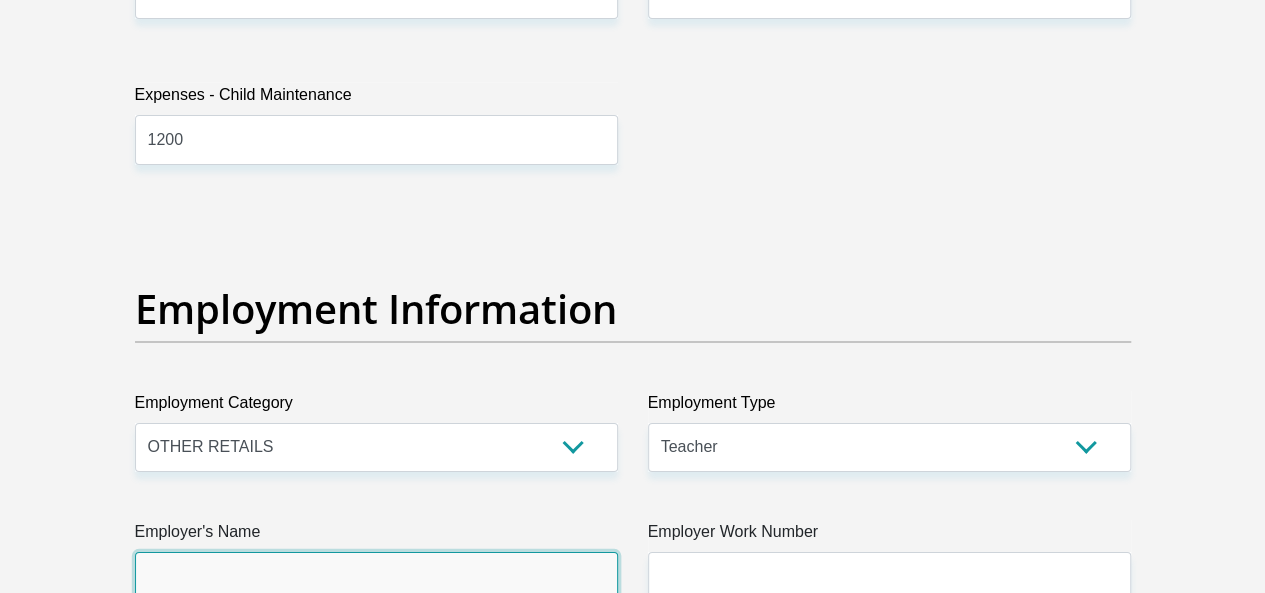 click on "Employer's Name" at bounding box center [376, 576] 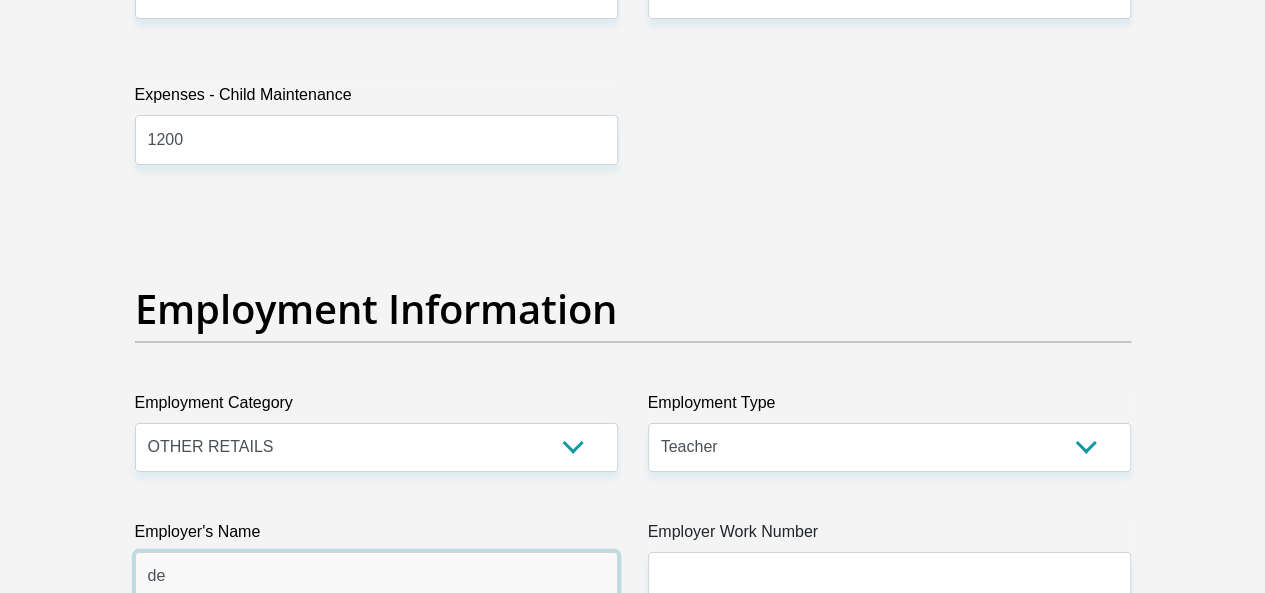 type on "d" 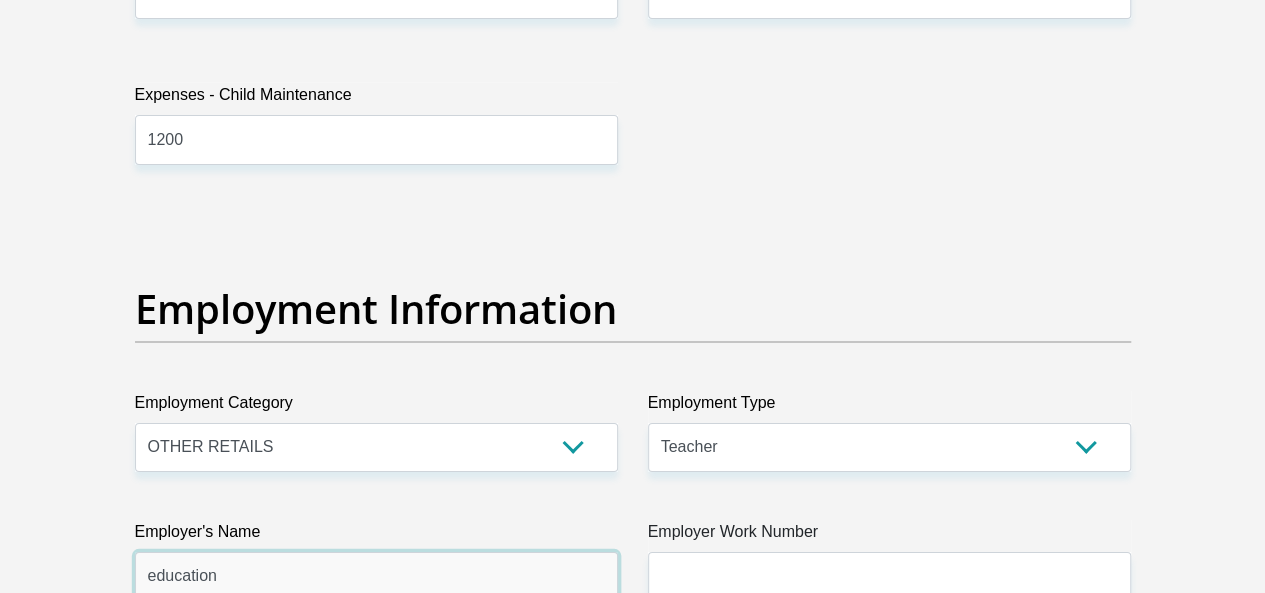 type on "education" 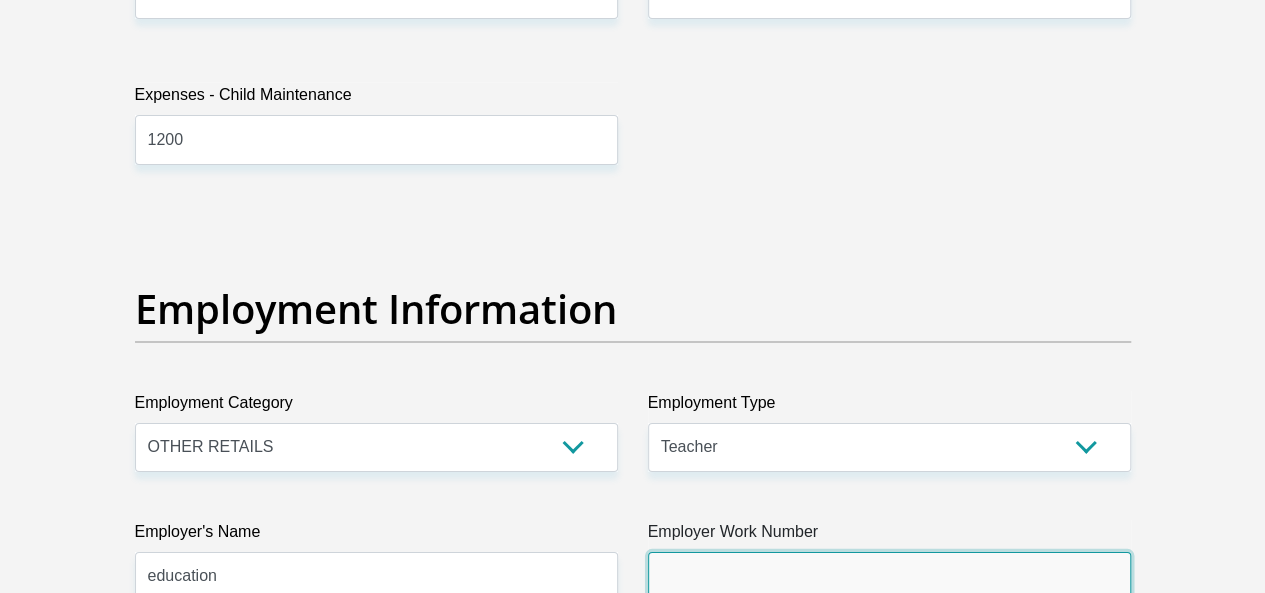 click on "Employer Work Number" at bounding box center [889, 576] 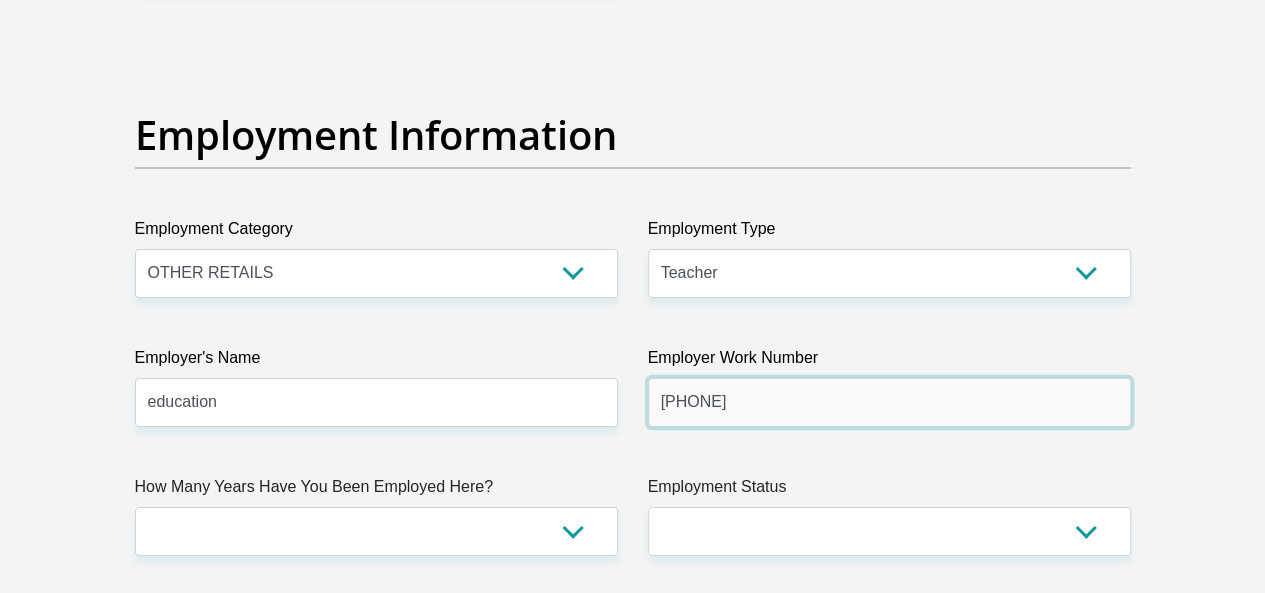 scroll, scrollTop: 3638, scrollLeft: 0, axis: vertical 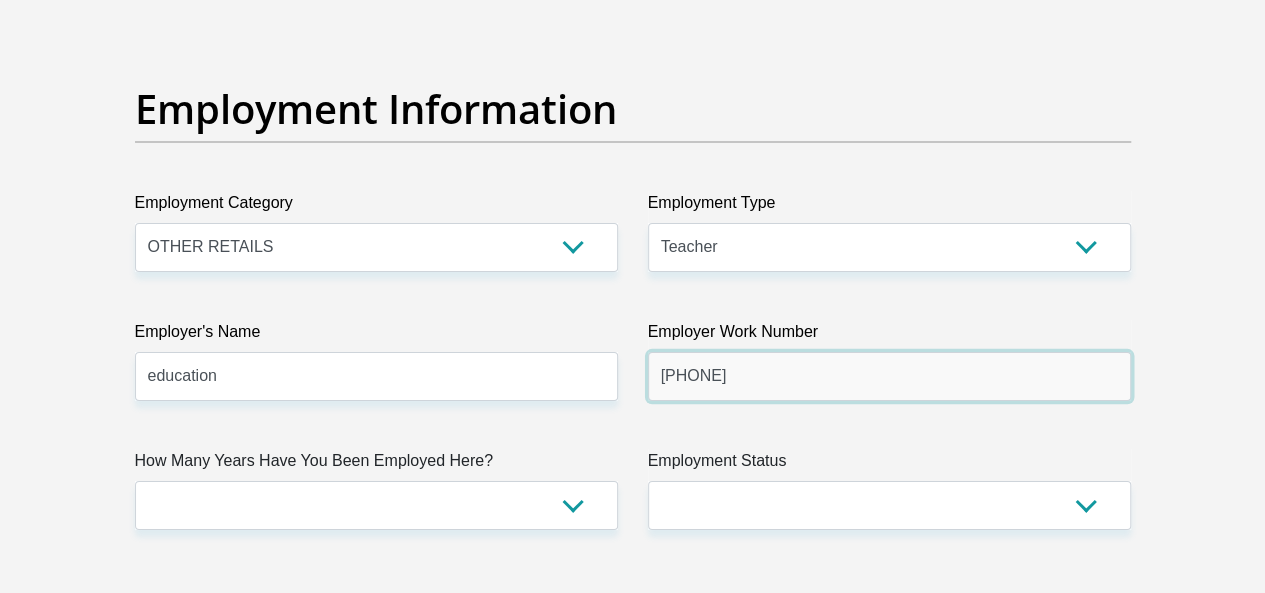 type on "[PHONE]" 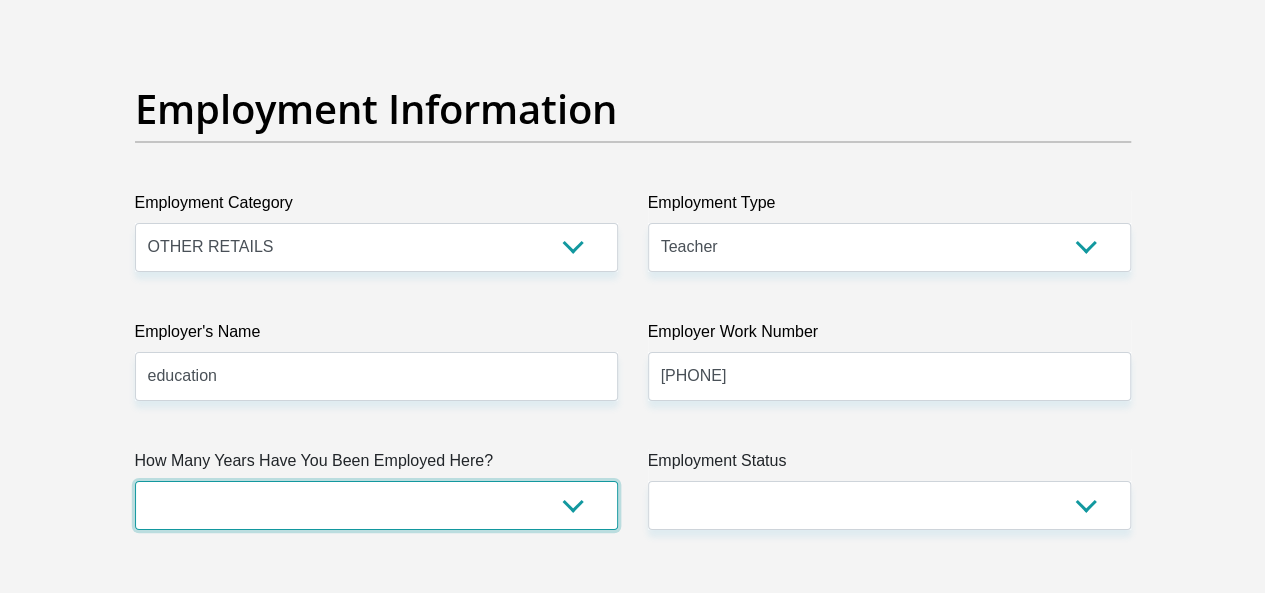 click on "less than 1 year
1-3 years
3-5 years
5+ years" at bounding box center (376, 505) 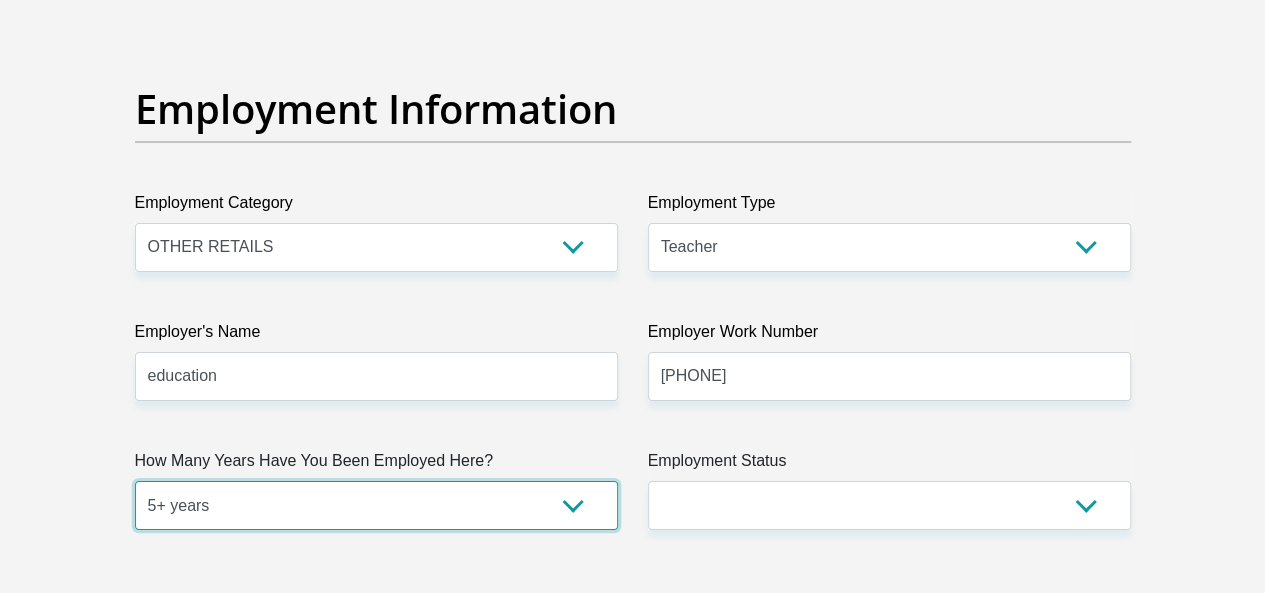 click on "less than 1 year
1-3 years
3-5 years
5+ years" at bounding box center (376, 505) 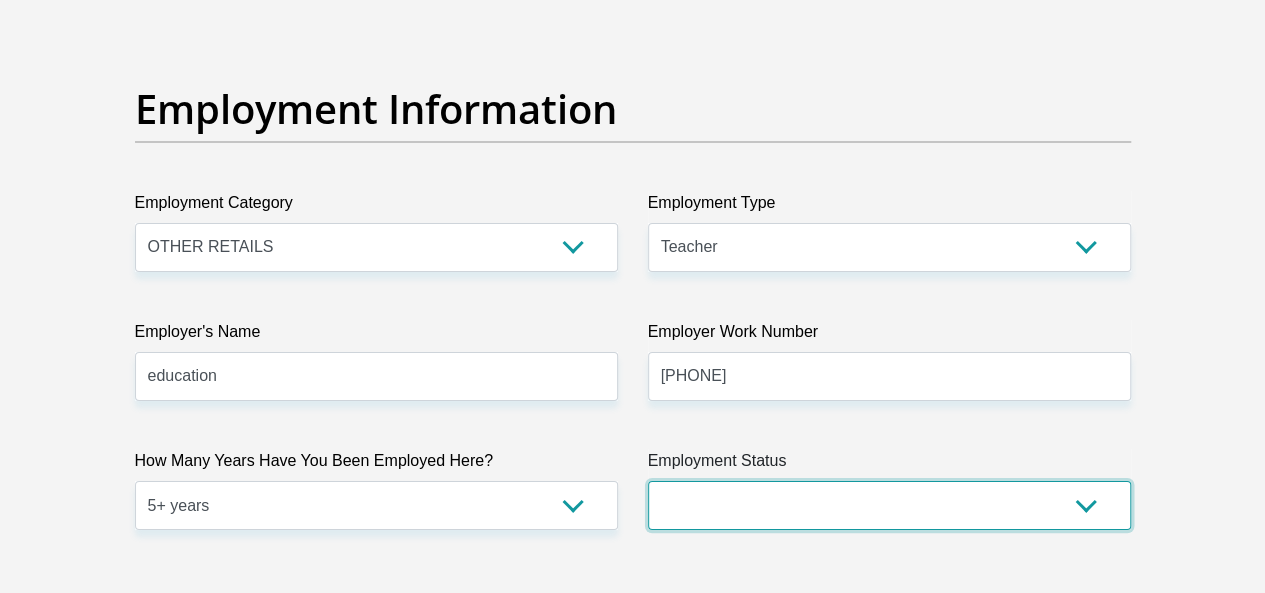 click on "Permanent/Full-time
Part-time/Casual
Contract Worker
Self-Employed
Housewife
Retired
Student
Medically Boarded
Disability
Unemployed" at bounding box center [889, 505] 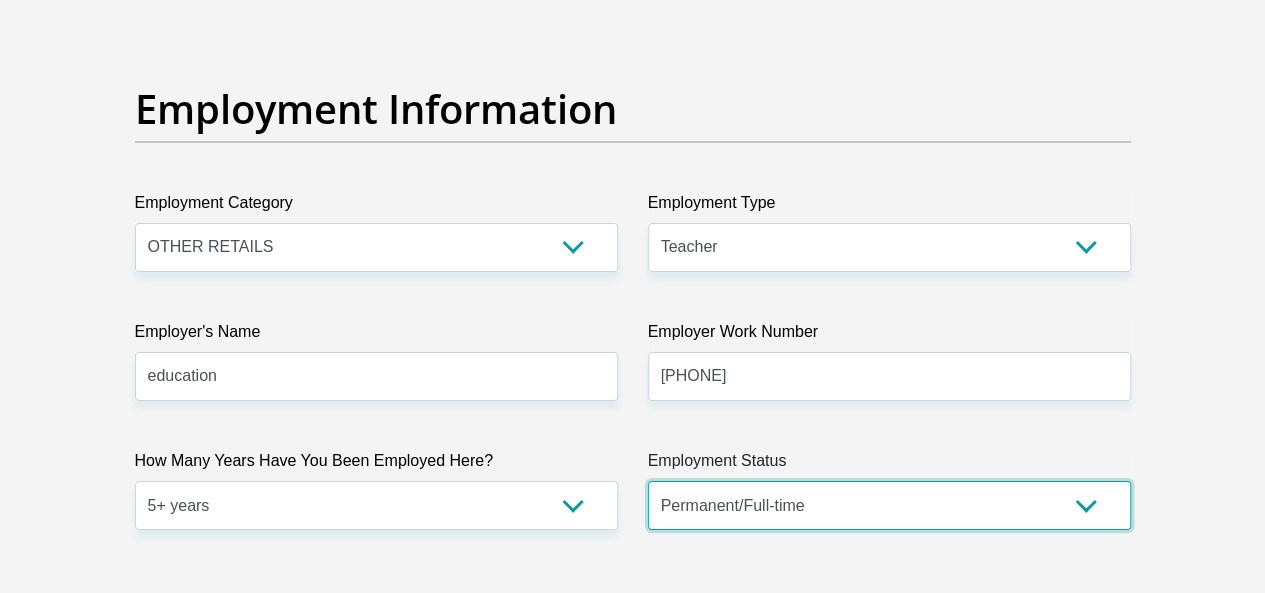 click on "Permanent/Full-time
Part-time/Casual
Contract Worker
Self-Employed
Housewife
Retired
Student
Medically Boarded
Disability
Unemployed" at bounding box center (889, 505) 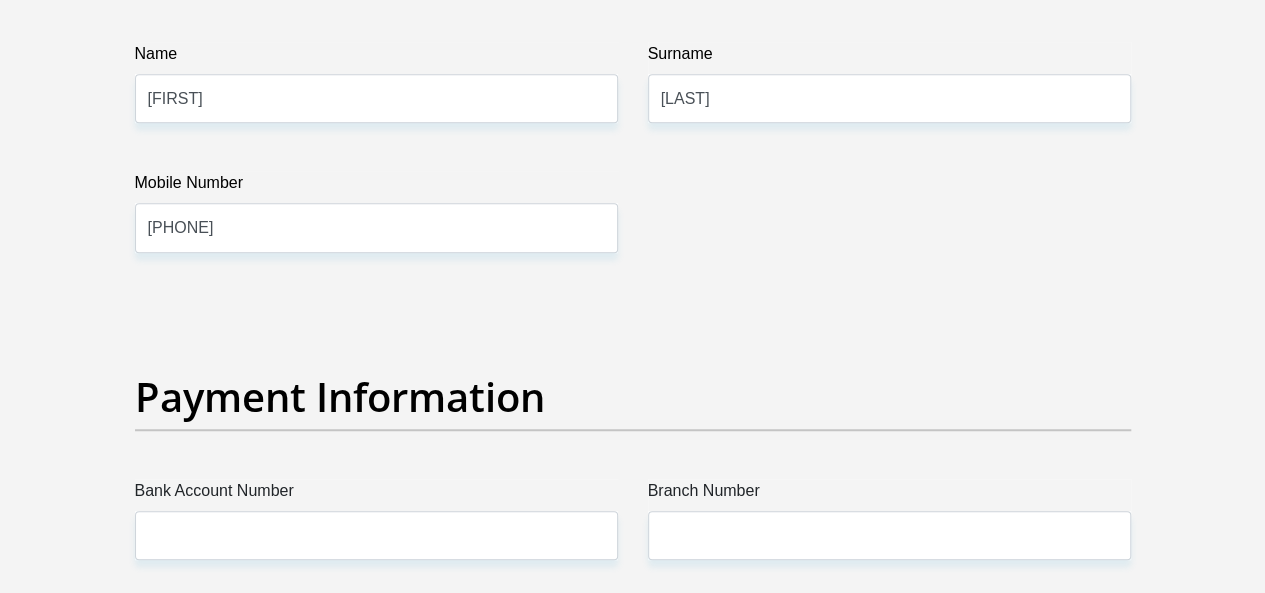 scroll, scrollTop: 4372, scrollLeft: 0, axis: vertical 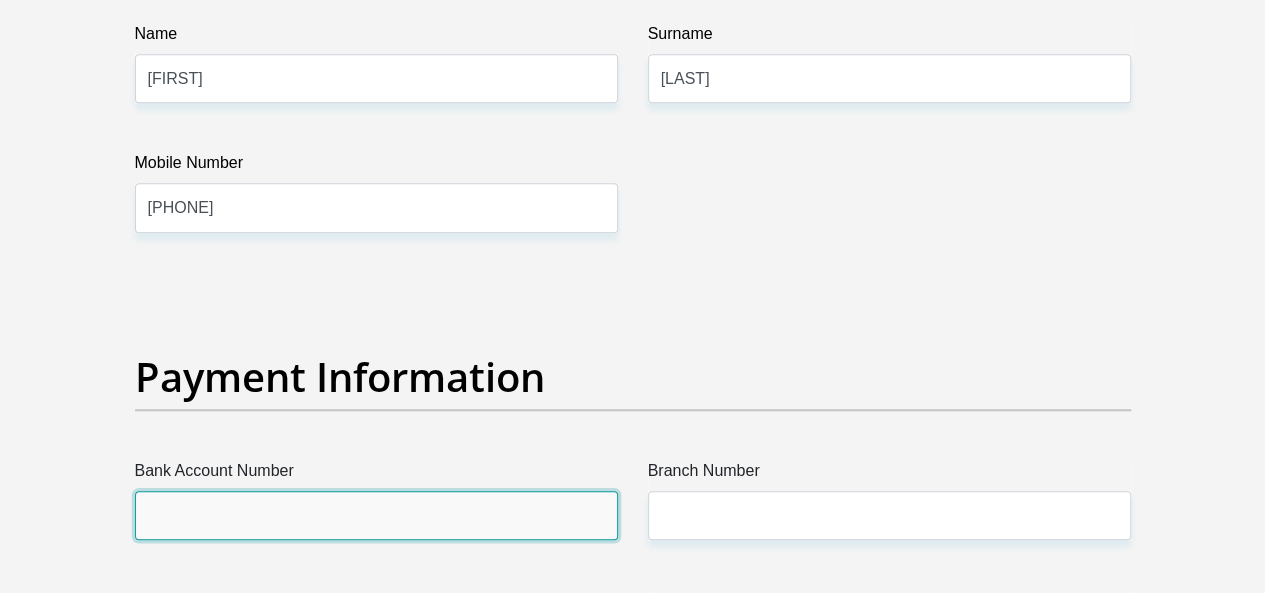 click on "Bank Account Number" at bounding box center [376, 515] 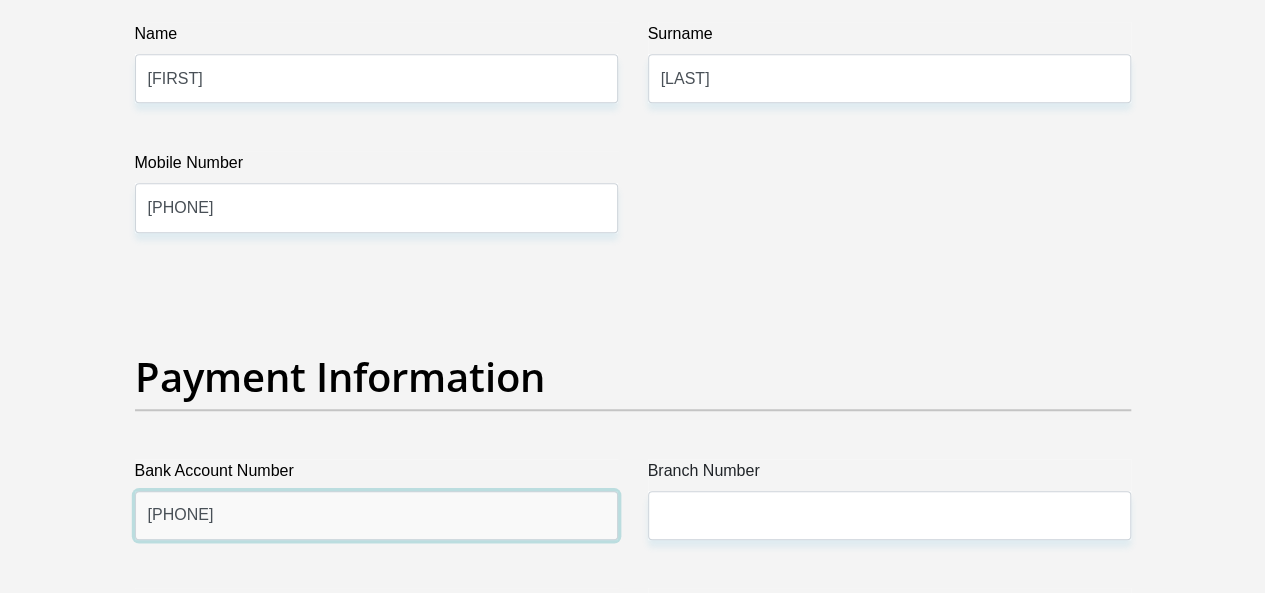 type on "[PHONE]" 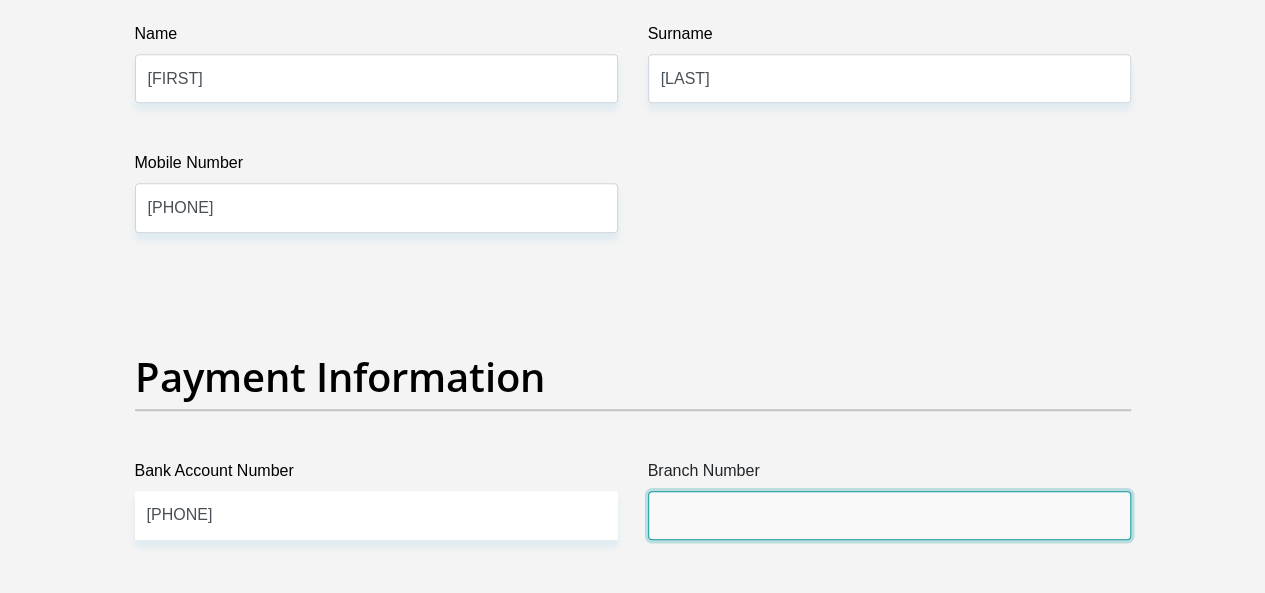 click on "Branch Number" at bounding box center [889, 515] 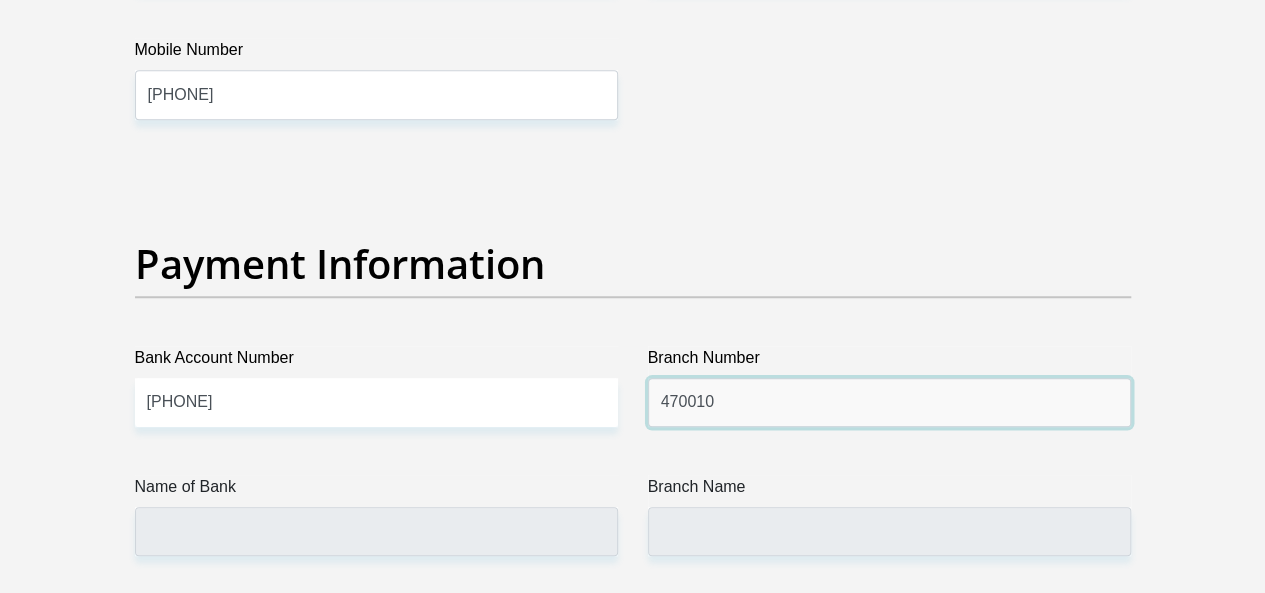 scroll, scrollTop: 4492, scrollLeft: 0, axis: vertical 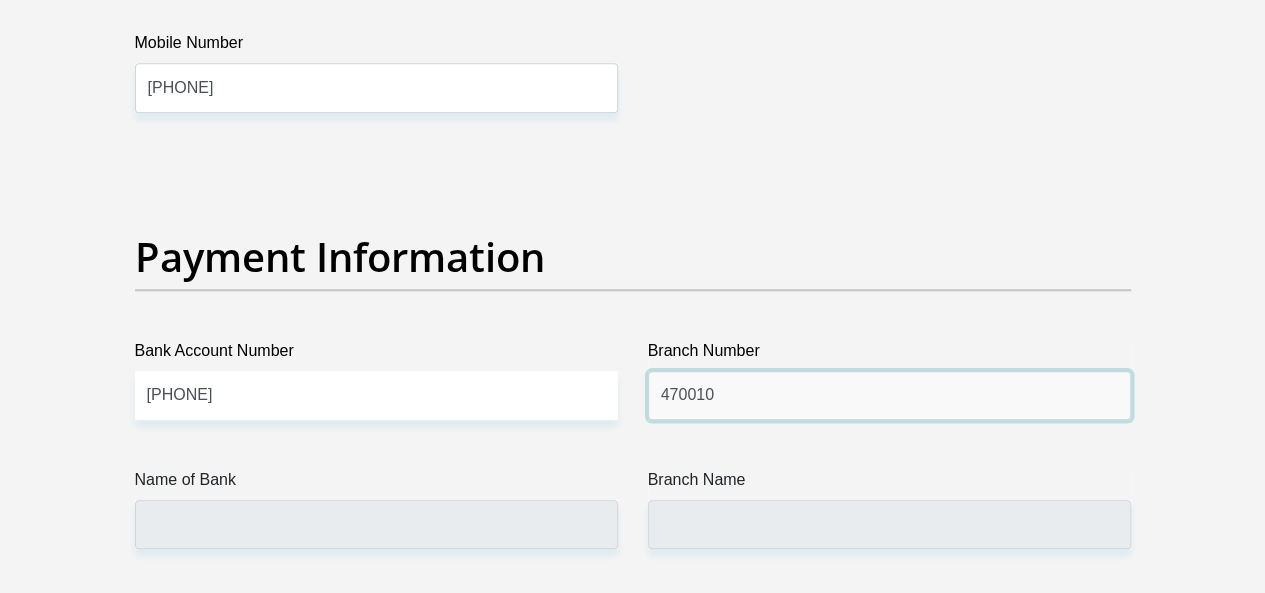 type on "470010" 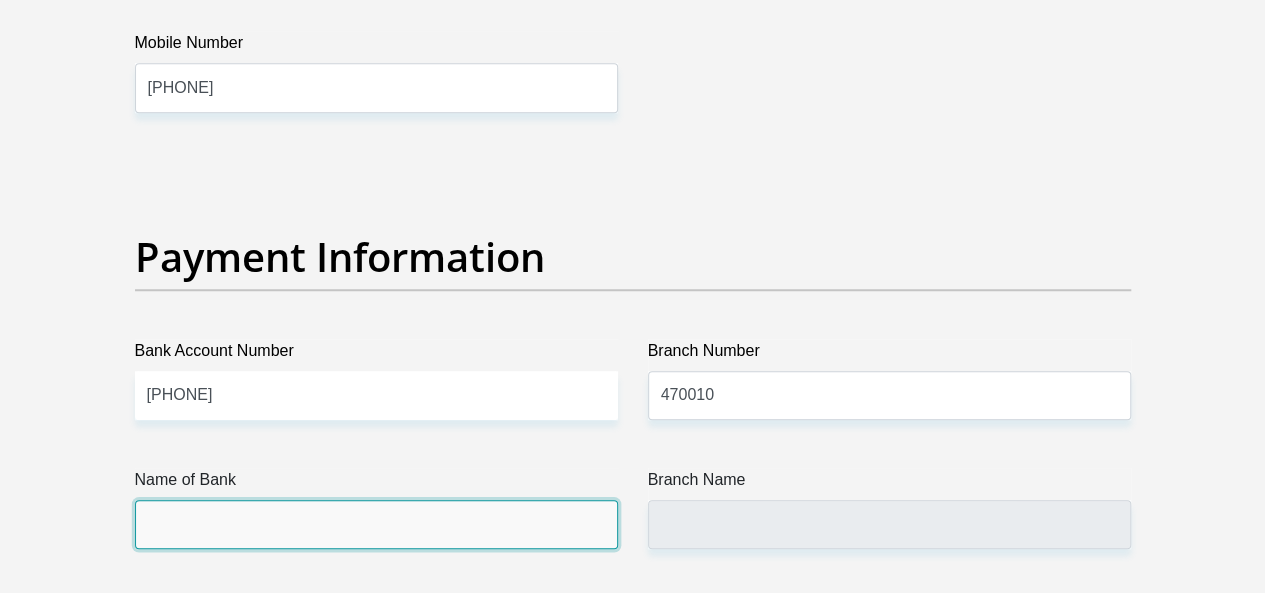 click on "Name of Bank" at bounding box center [376, 524] 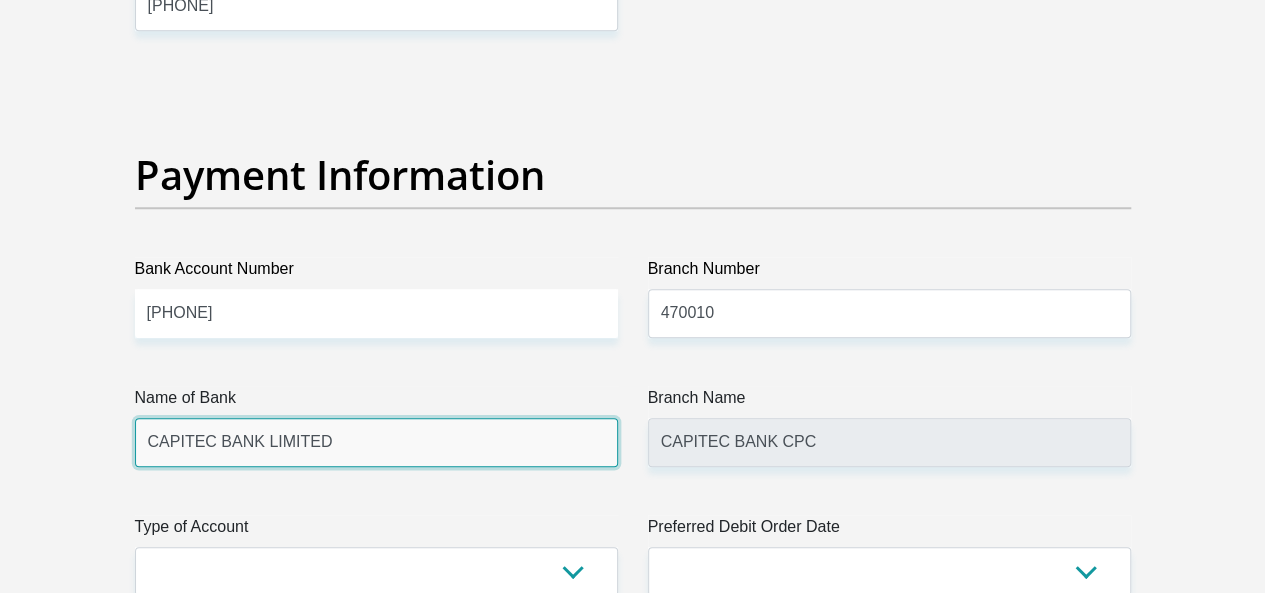 scroll, scrollTop: 4612, scrollLeft: 0, axis: vertical 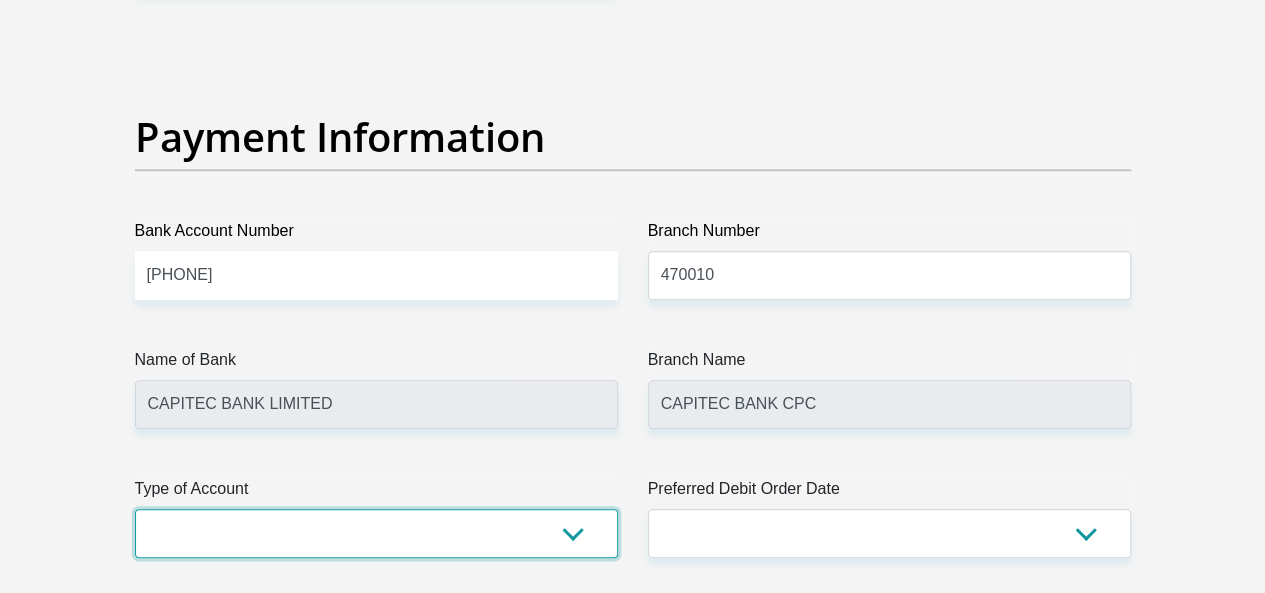 click on "Cheque
Savings" at bounding box center [376, 533] 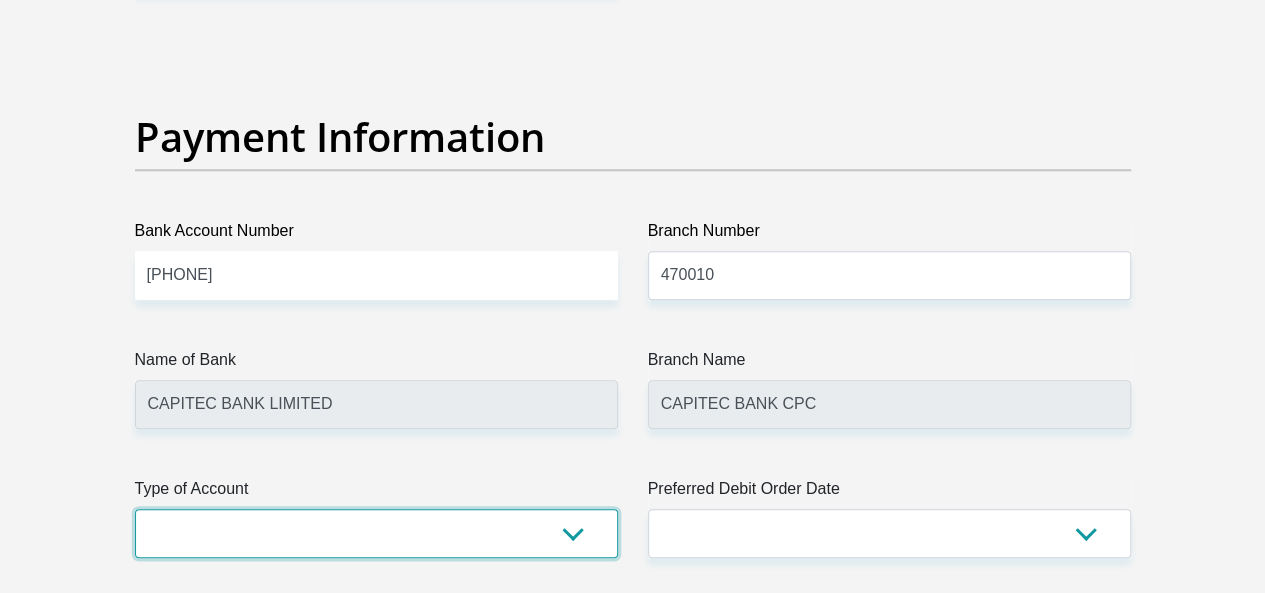 select on "SAV" 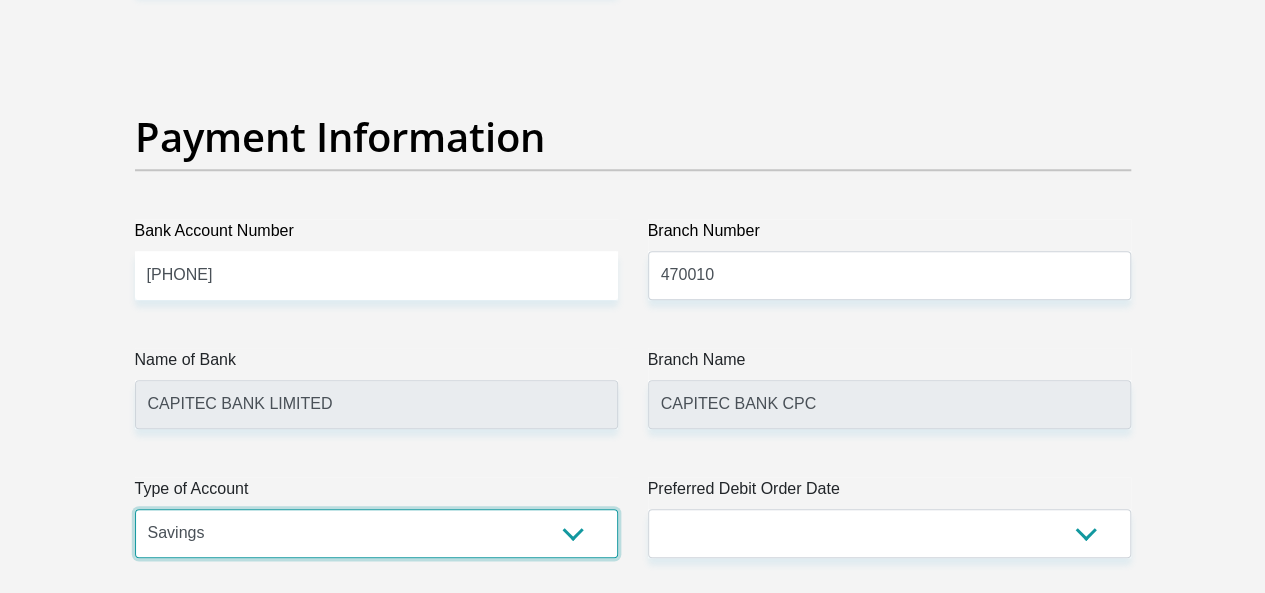 click on "Cheque
Savings" at bounding box center [376, 533] 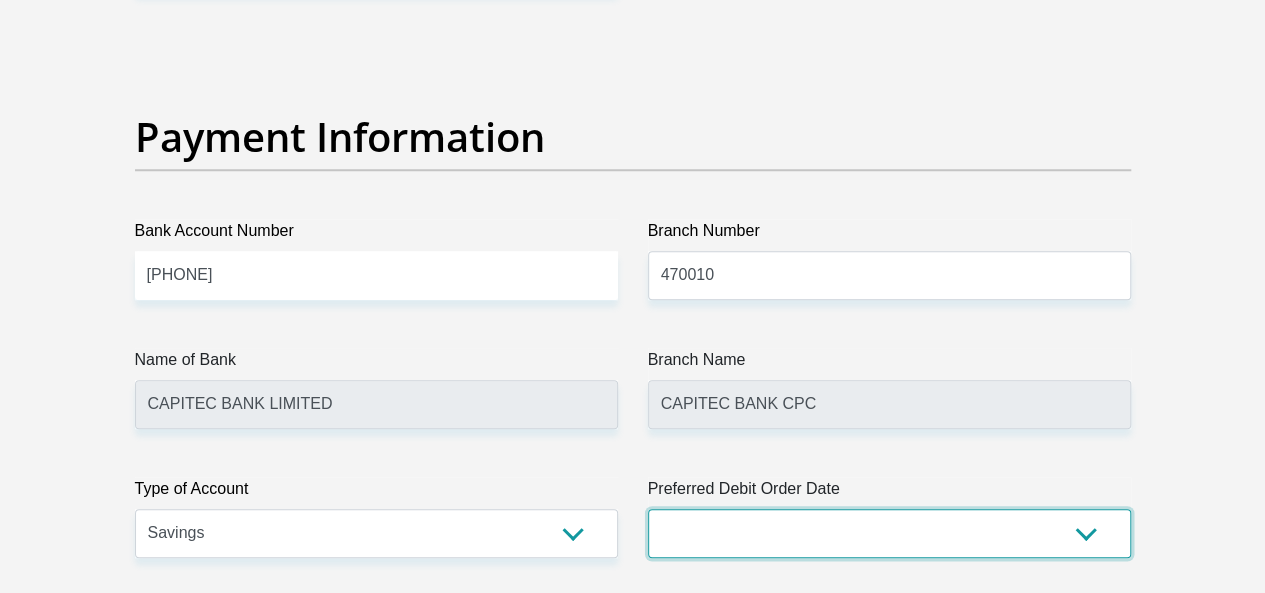 click on "1st
2nd
3rd
4th
5th
7th
18th
19th
20th
21st
22nd
23rd
24th
25th
26th
27th
28th
29th
30th" at bounding box center [889, 533] 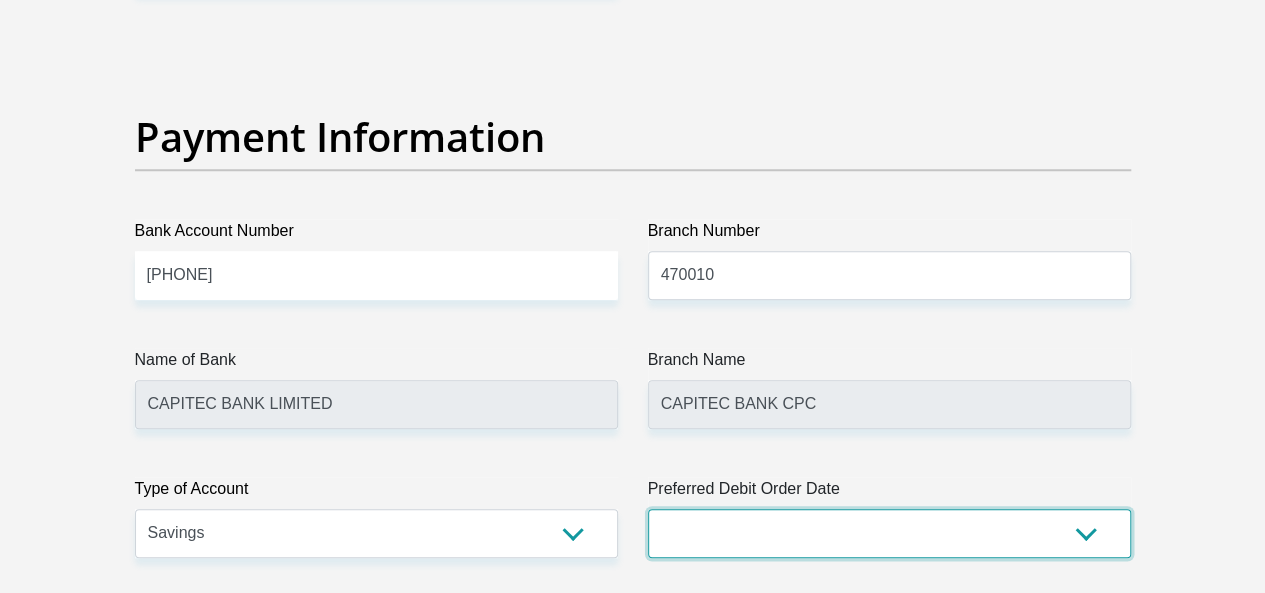 select on "30" 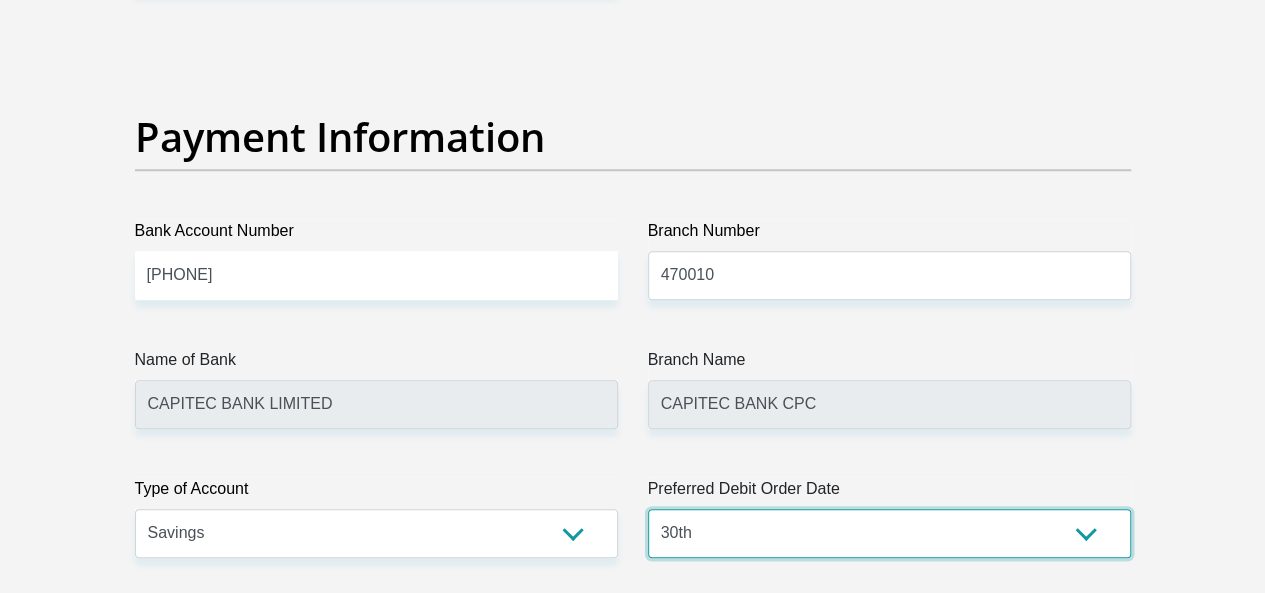 click on "1st
2nd
3rd
4th
5th
7th
18th
19th
20th
21st
22nd
23rd
24th
25th
26th
27th
28th
29th
30th" at bounding box center [889, 533] 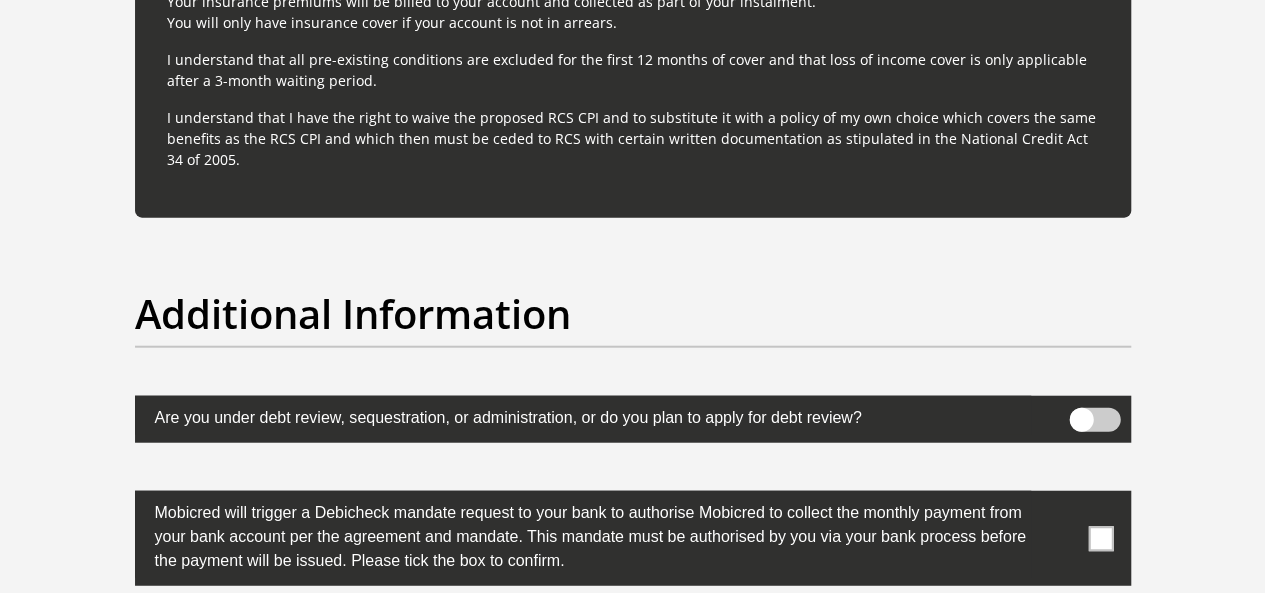 scroll, scrollTop: 6104, scrollLeft: 0, axis: vertical 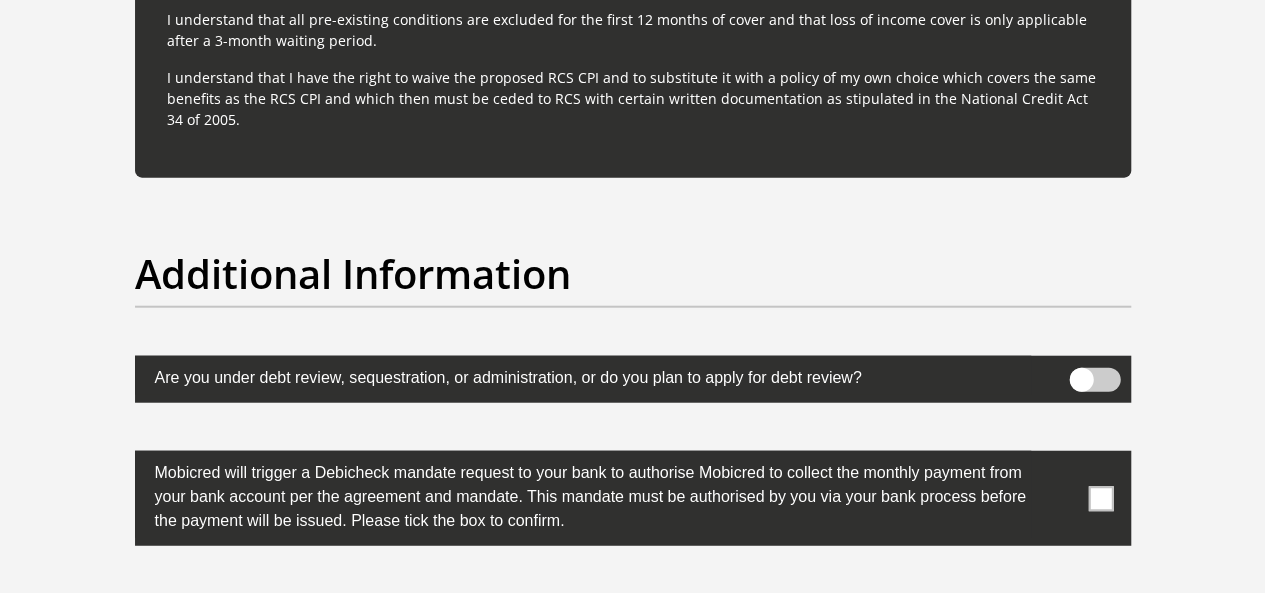 click at bounding box center [1100, 498] 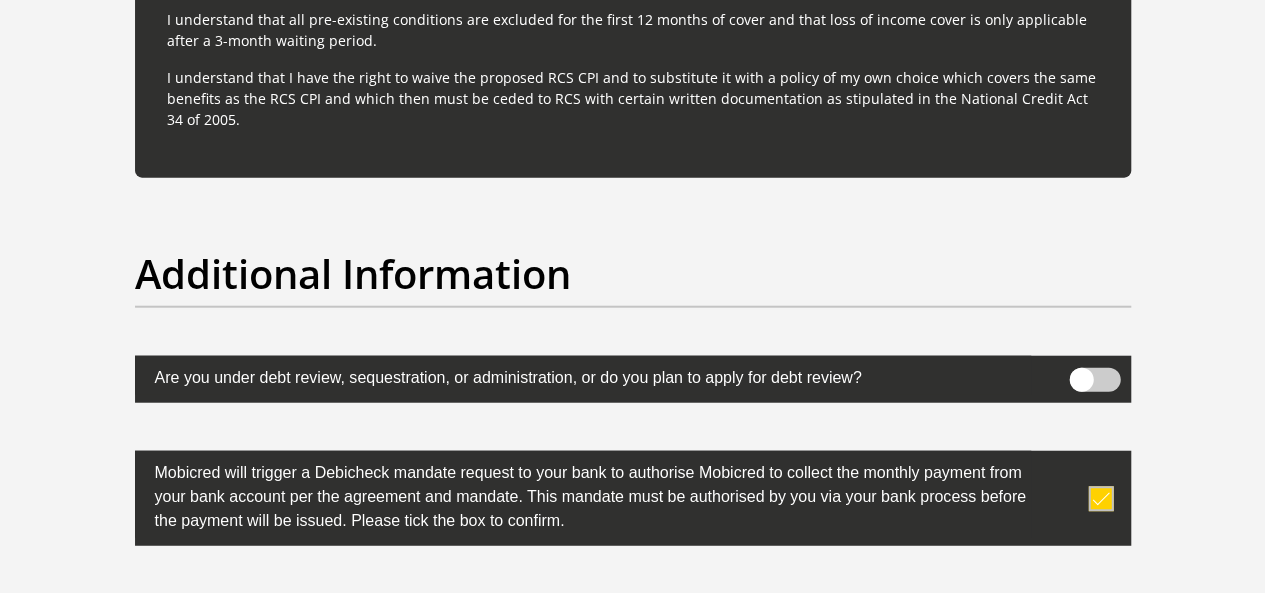 click at bounding box center [1100, 629] 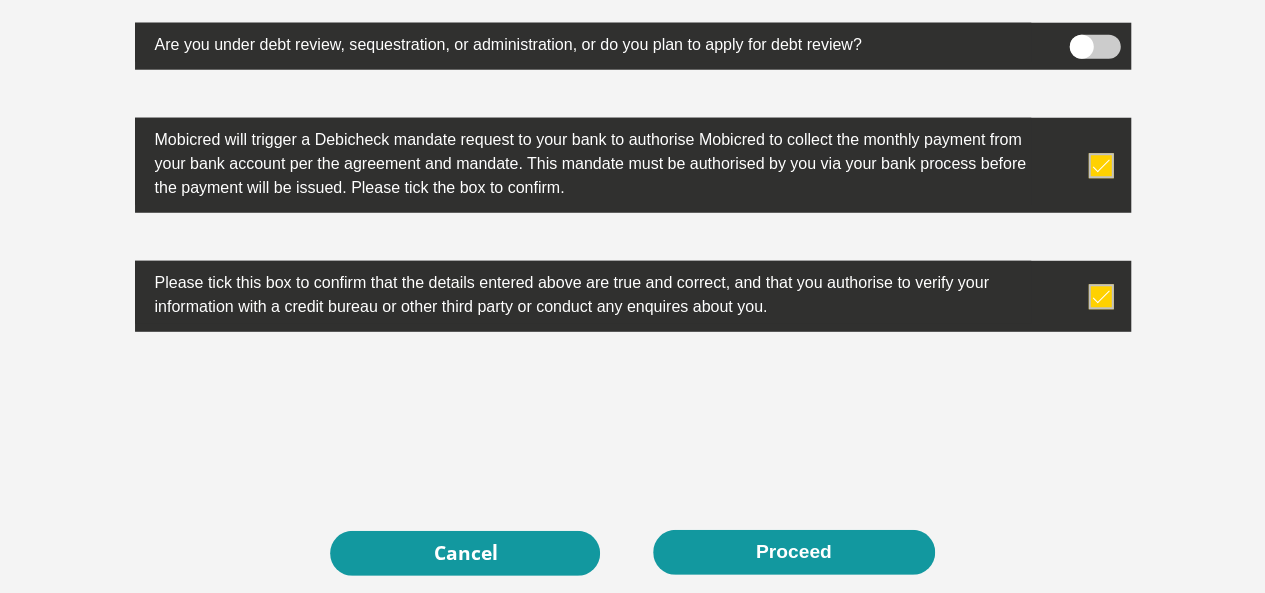 scroll, scrollTop: 6517, scrollLeft: 0, axis: vertical 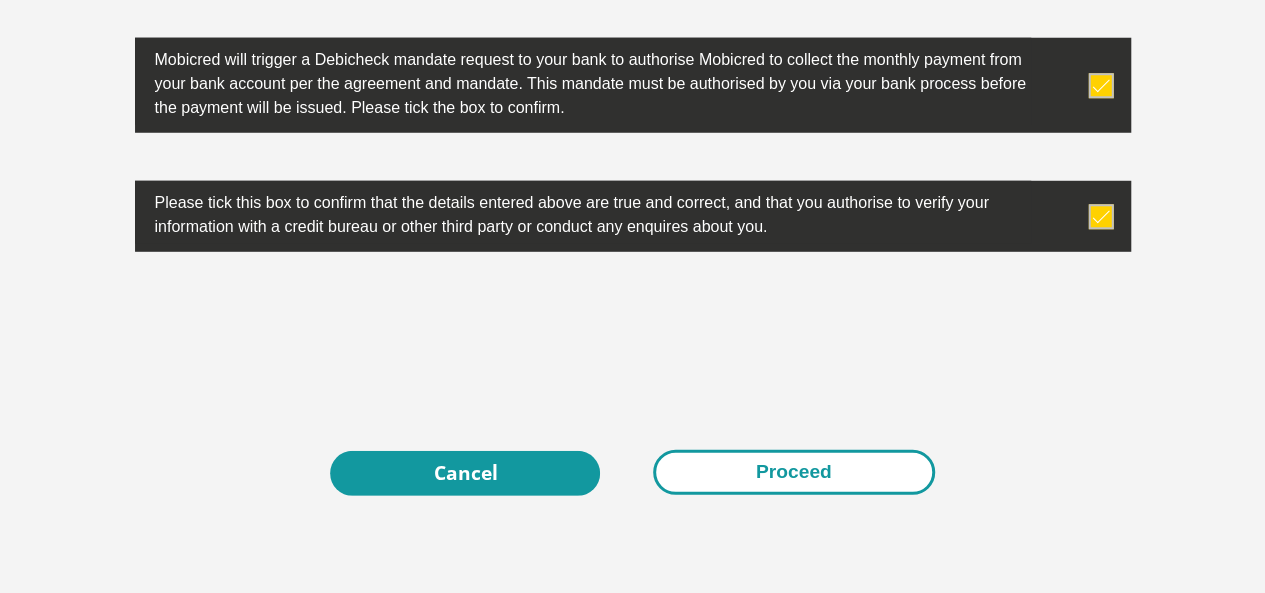 click on "Proceed" at bounding box center (794, 472) 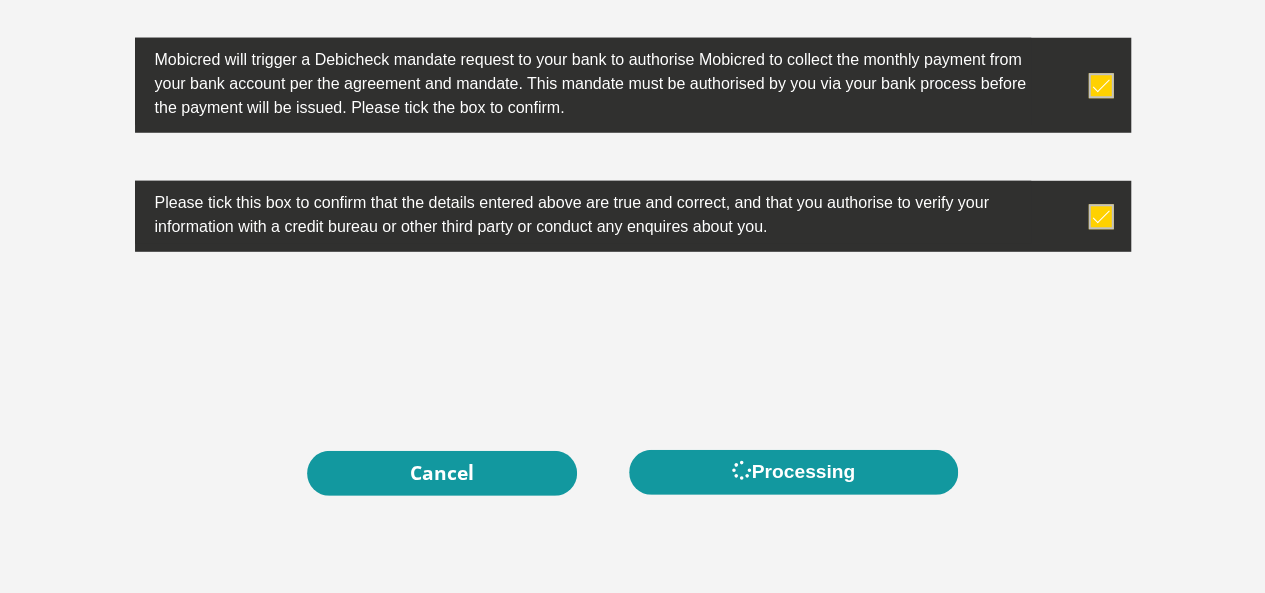 scroll, scrollTop: 0, scrollLeft: 0, axis: both 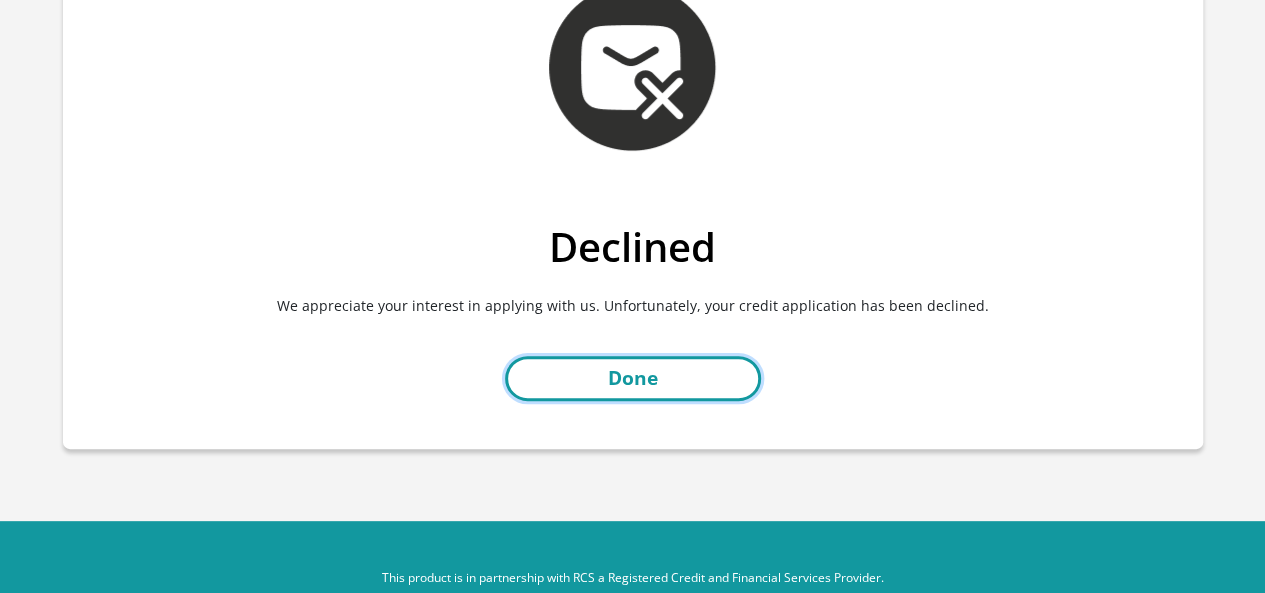 click on "Done" at bounding box center [633, 378] 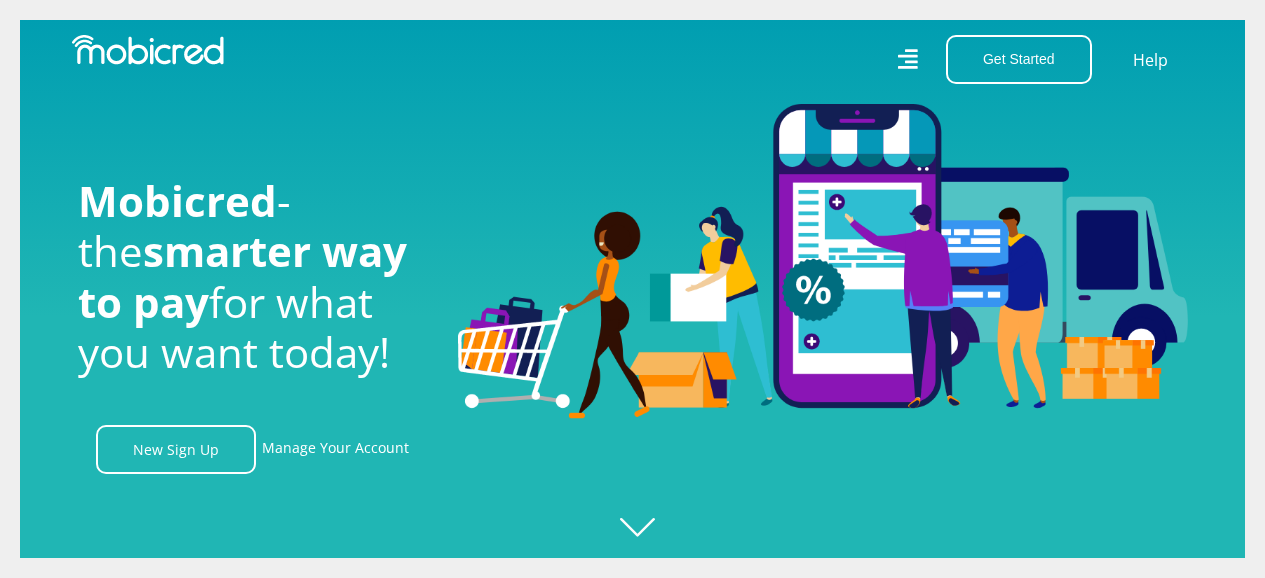 scroll, scrollTop: 0, scrollLeft: 0, axis: both 